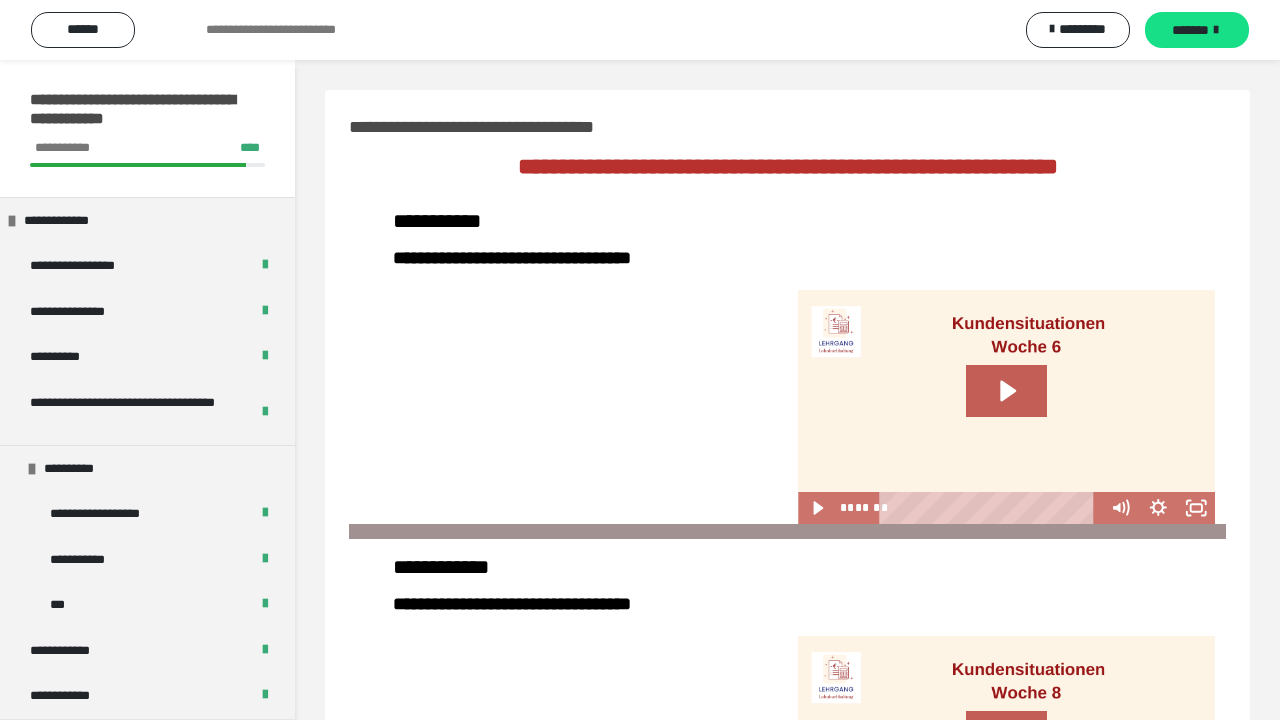 scroll, scrollTop: 550, scrollLeft: 0, axis: vertical 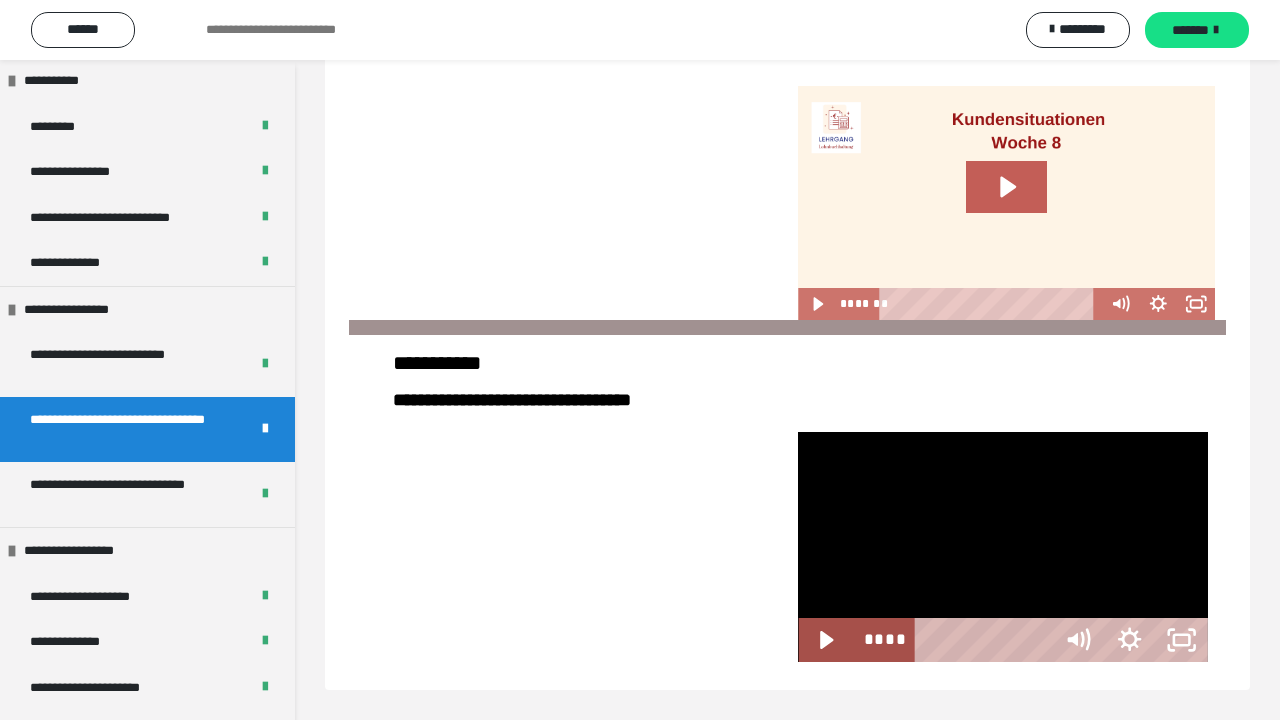 click at bounding box center [1002, 547] 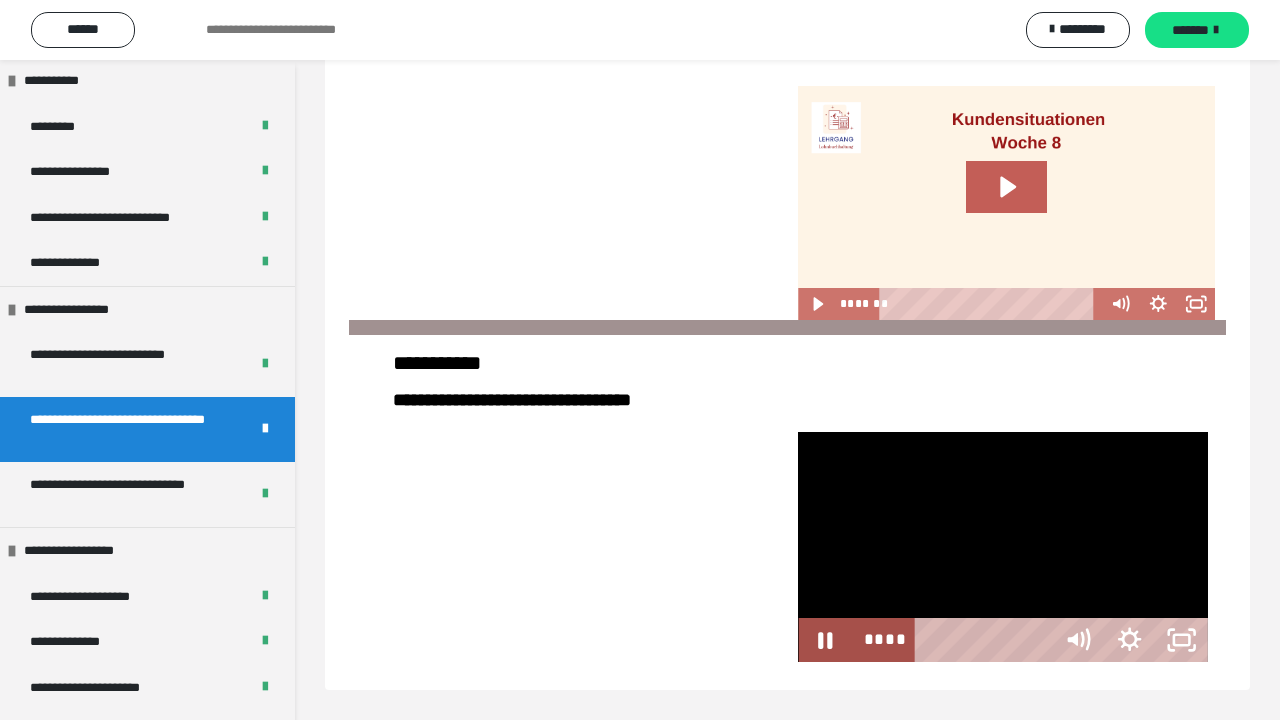 click at bounding box center [1002, 547] 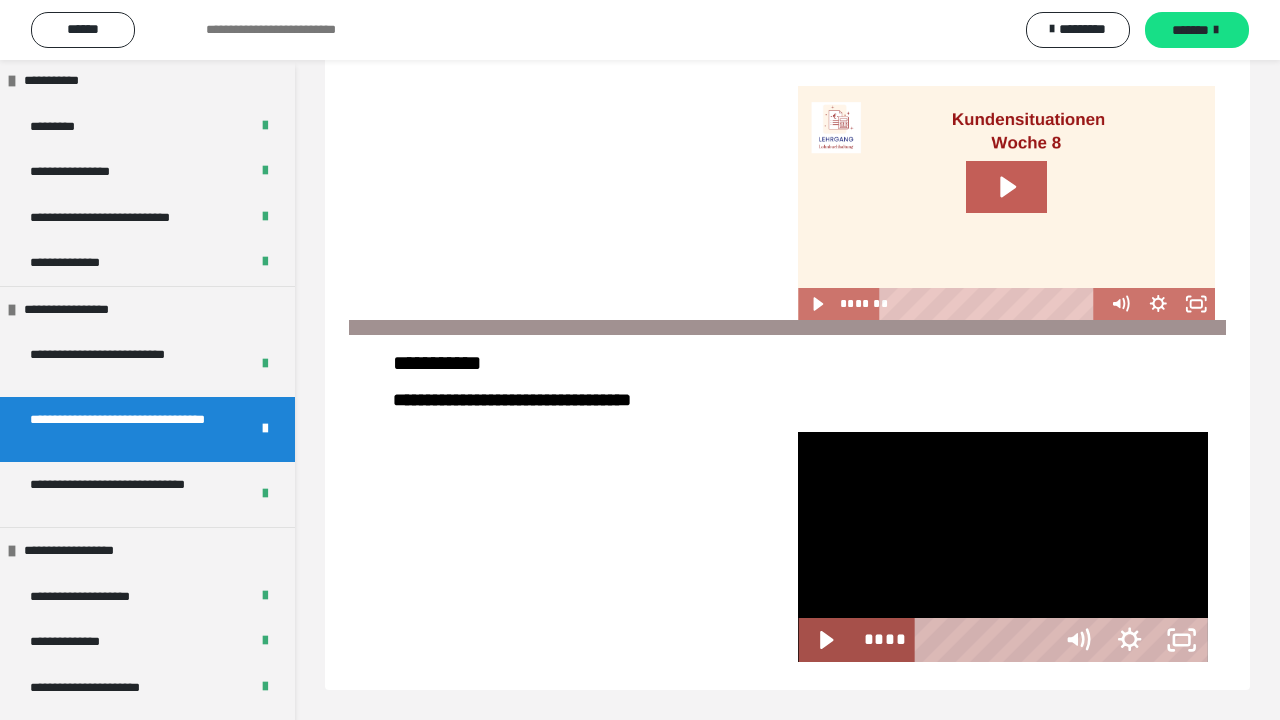 click at bounding box center (1002, 547) 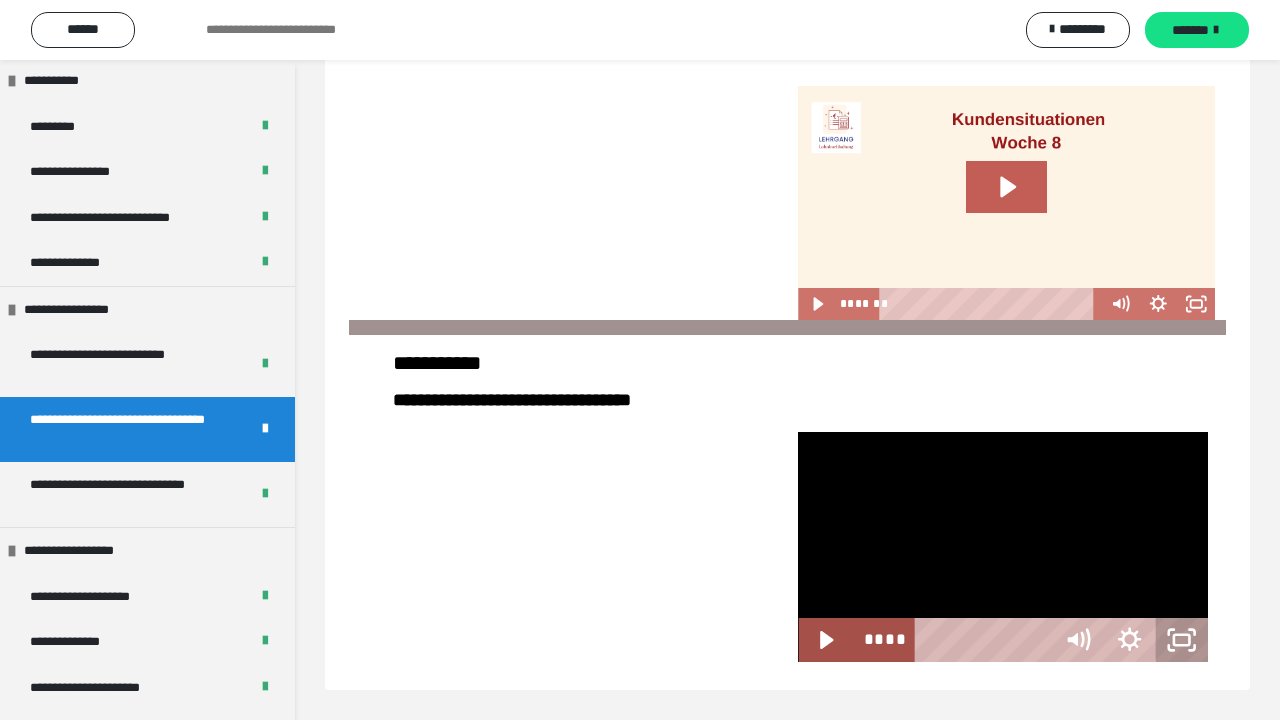 click 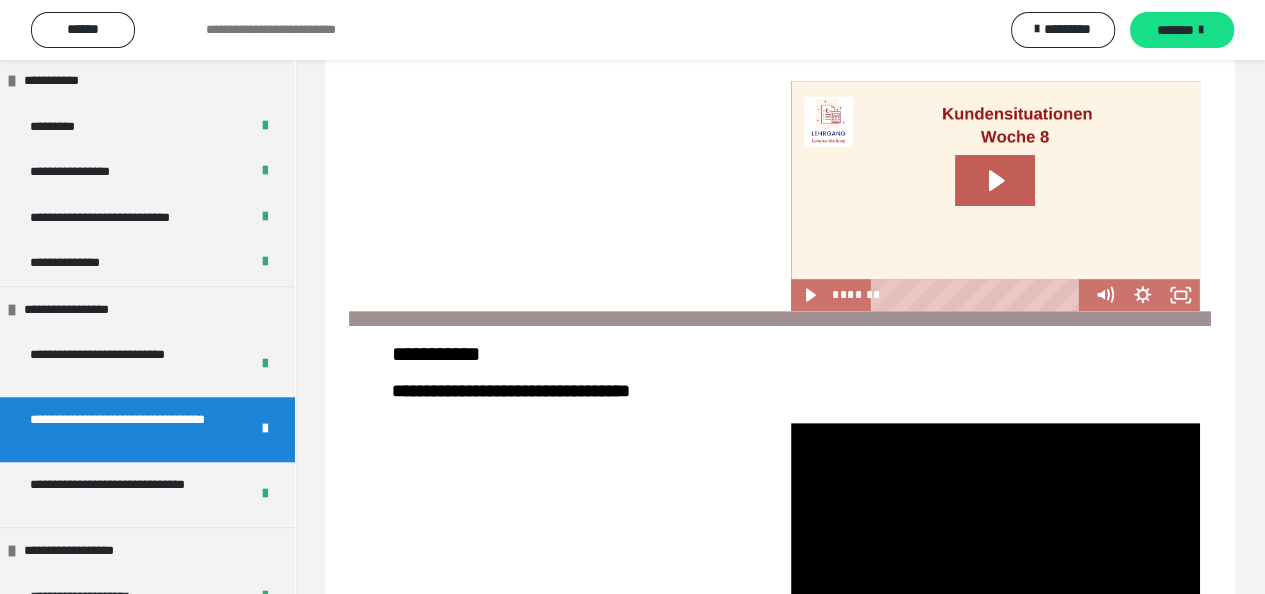 click at bounding box center [564, 196] 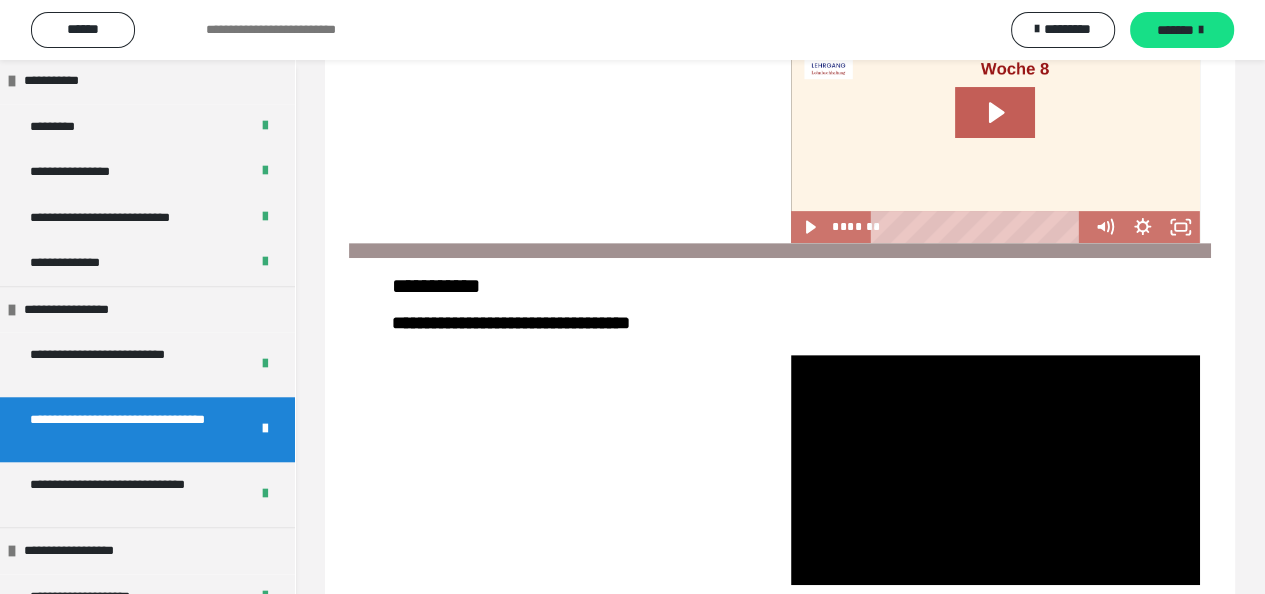 scroll, scrollTop: 664, scrollLeft: 0, axis: vertical 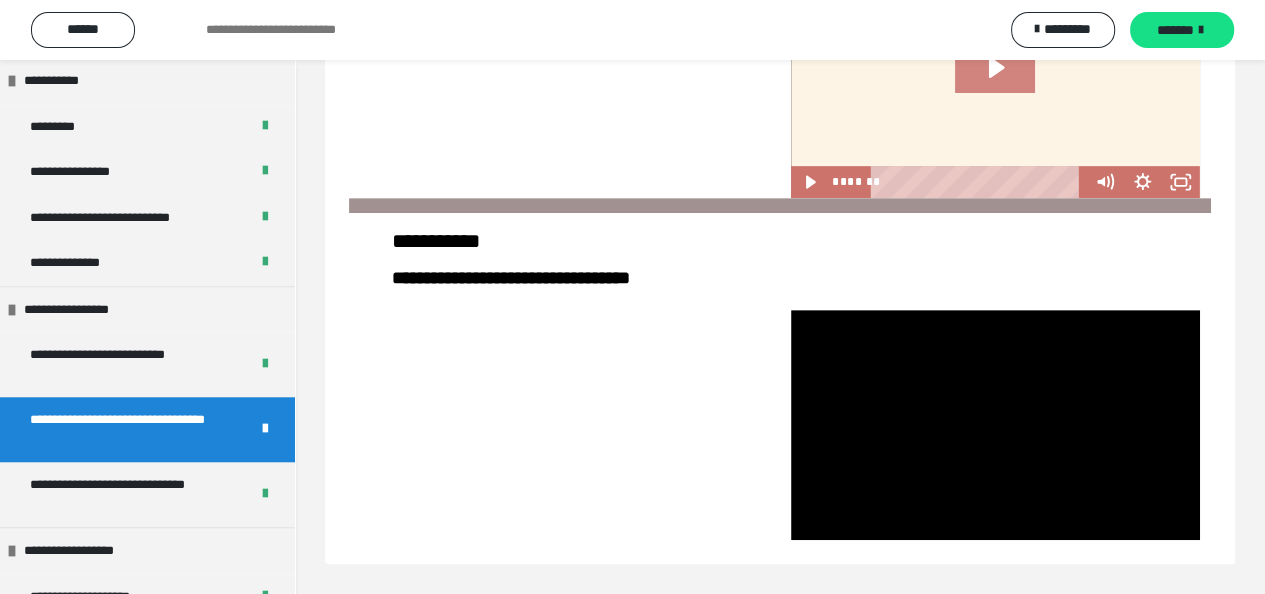 click 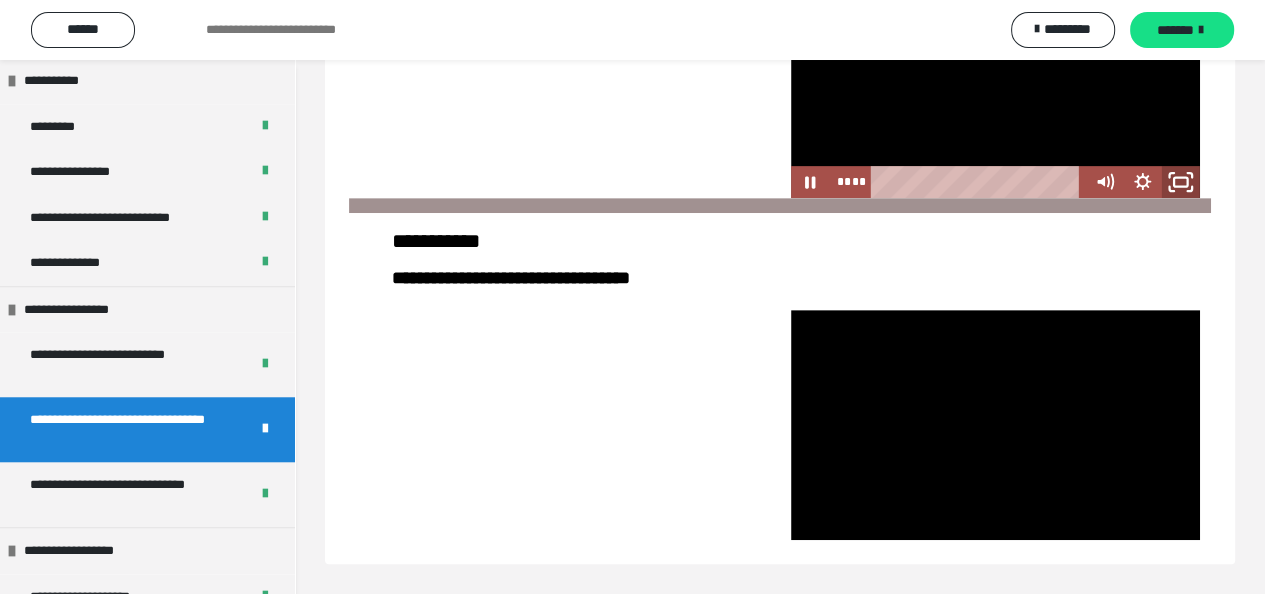 click 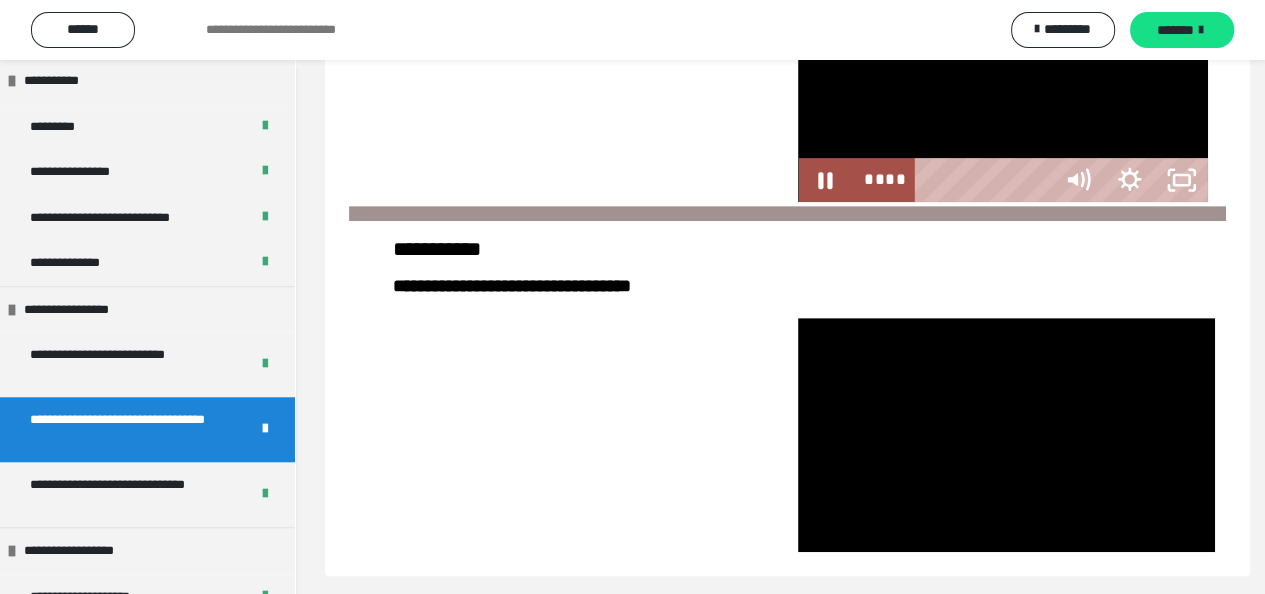 scroll, scrollTop: 550, scrollLeft: 0, axis: vertical 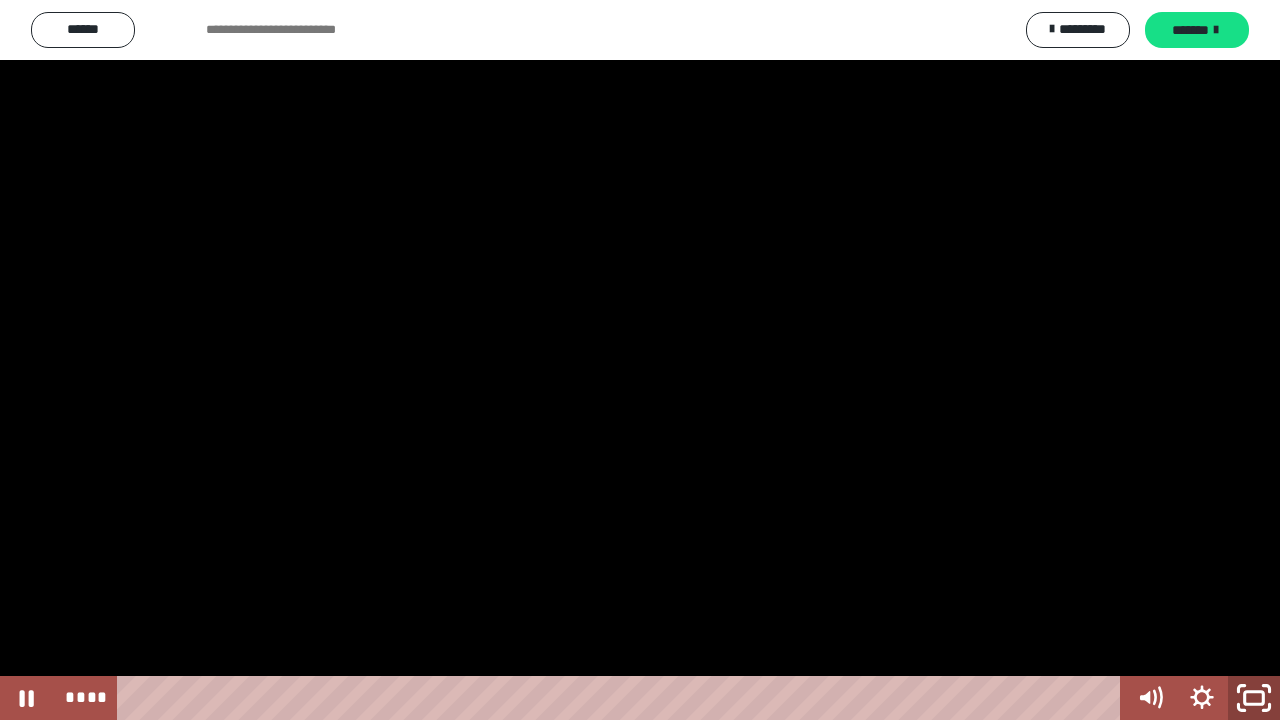 click 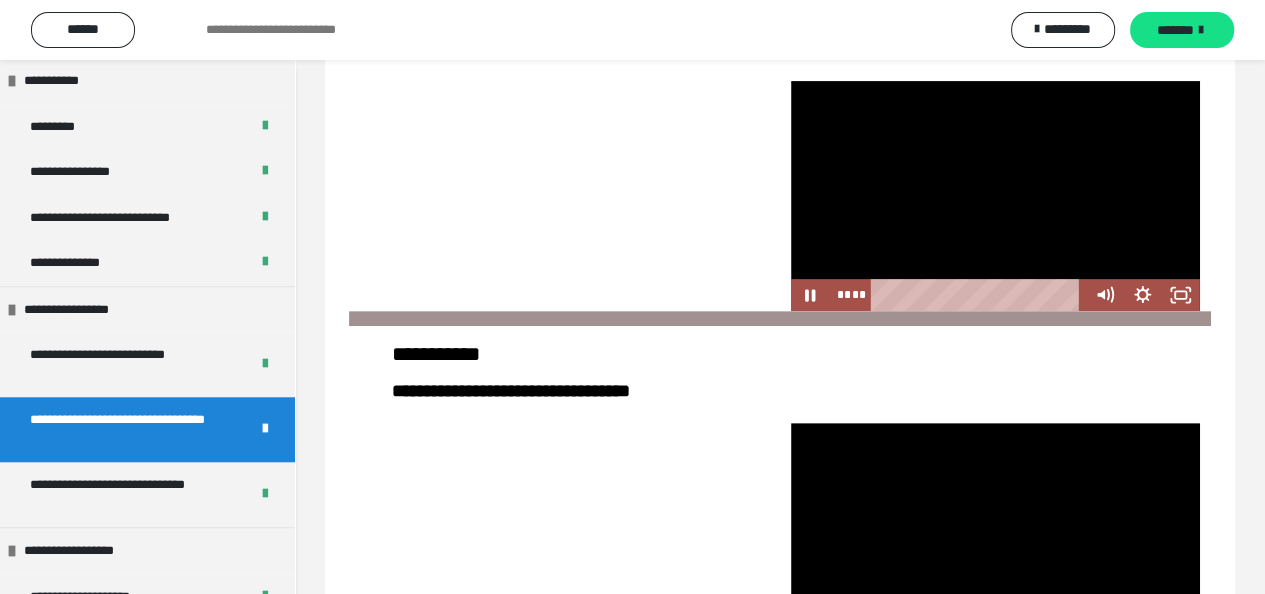 click at bounding box center (995, 196) 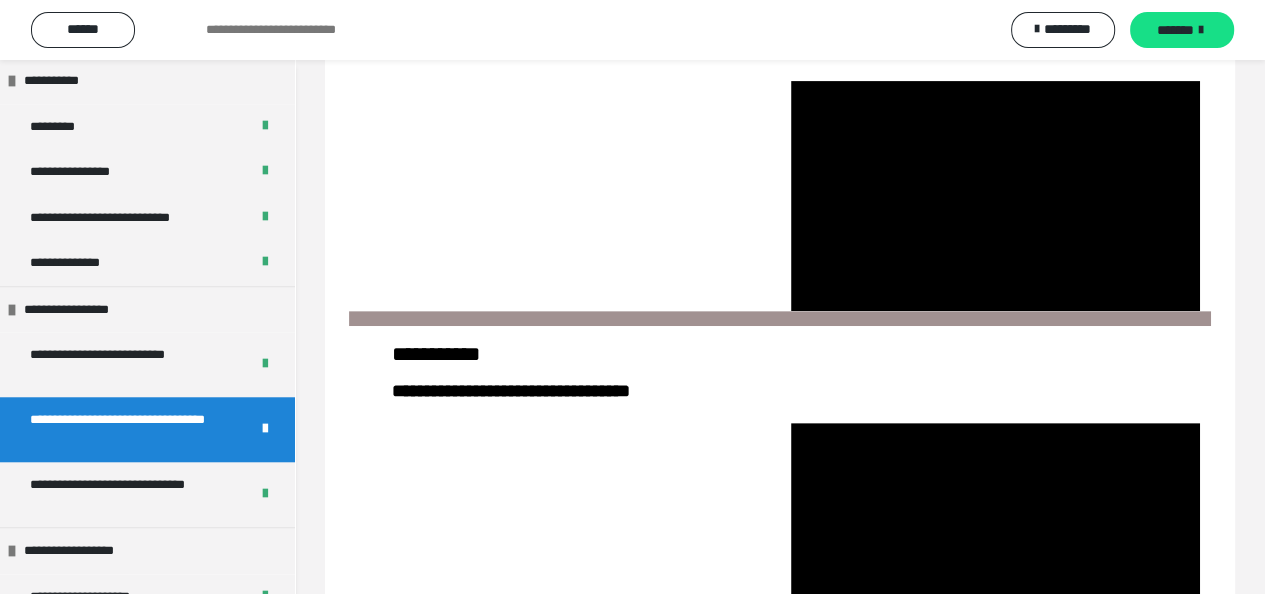 click at bounding box center [995, 538] 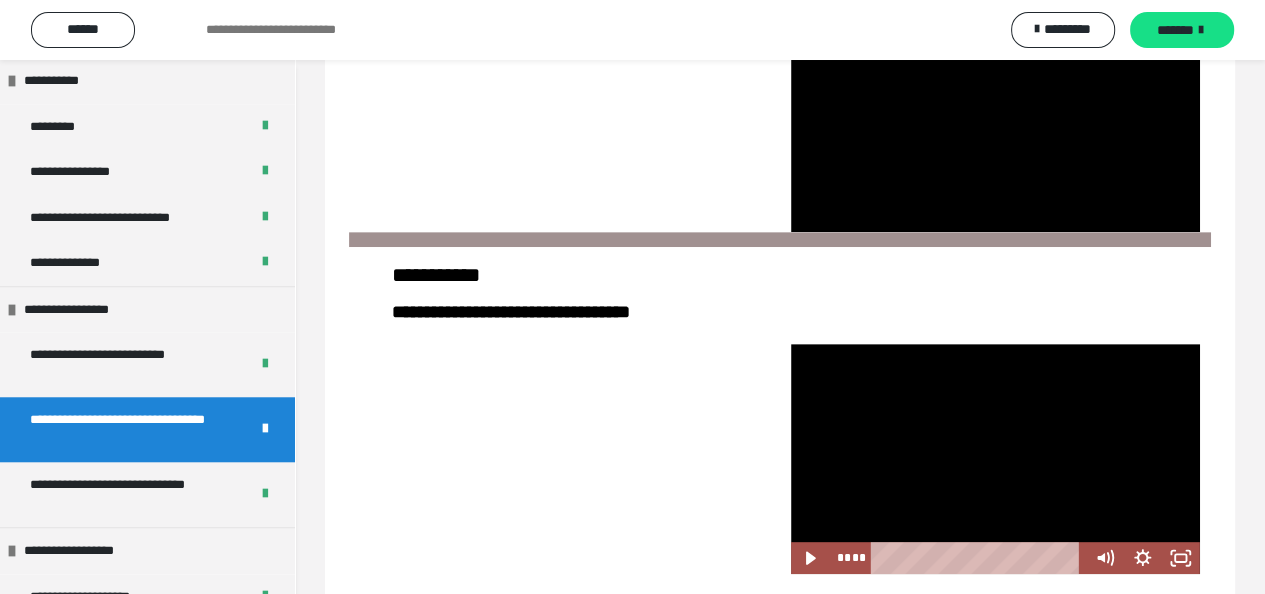 scroll, scrollTop: 664, scrollLeft: 0, axis: vertical 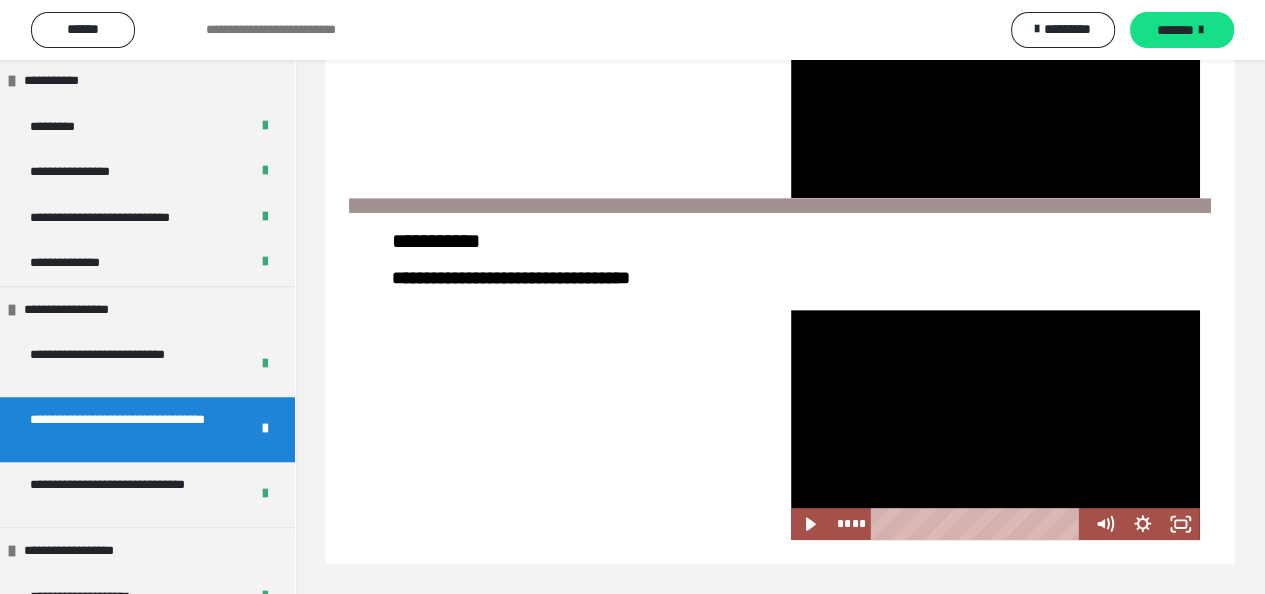 click at bounding box center (995, 425) 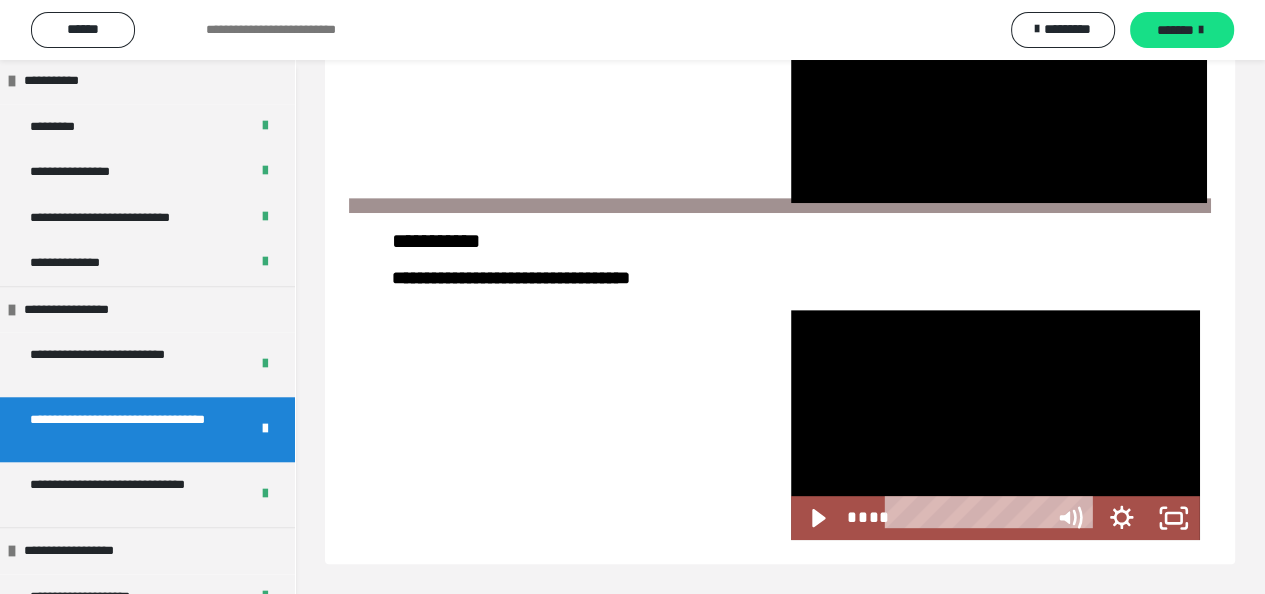 scroll, scrollTop: 550, scrollLeft: 0, axis: vertical 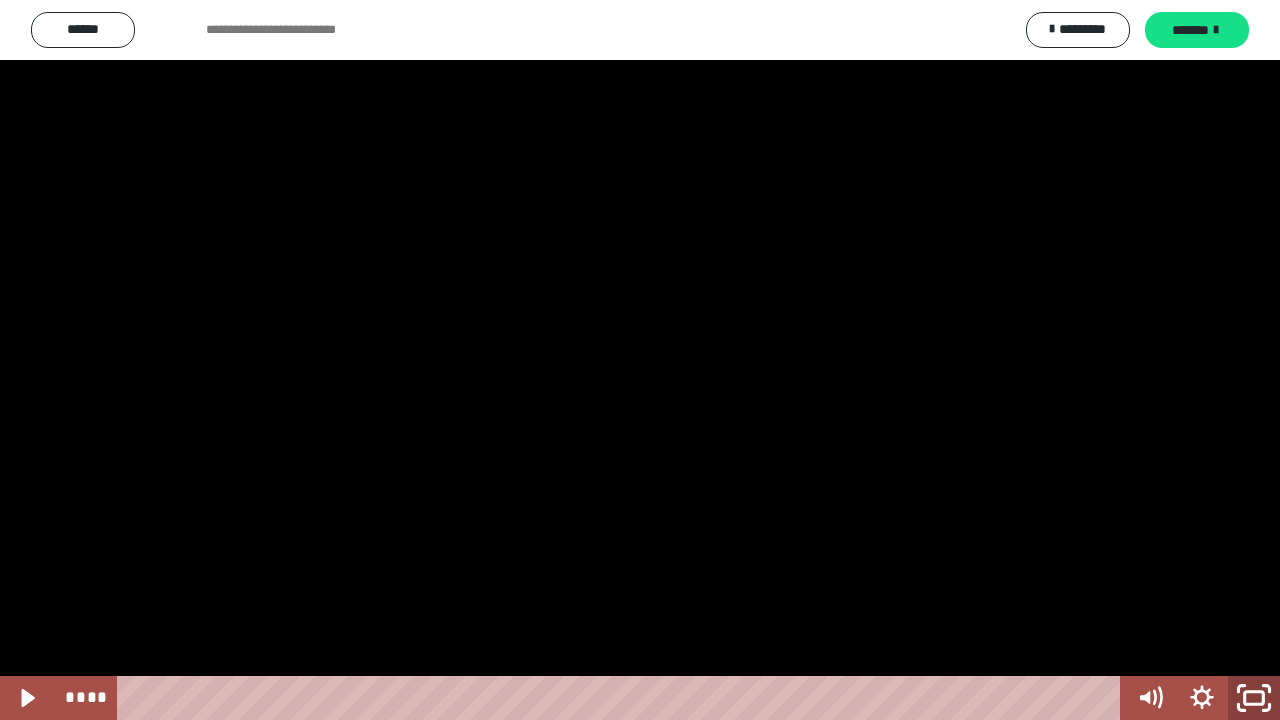 click 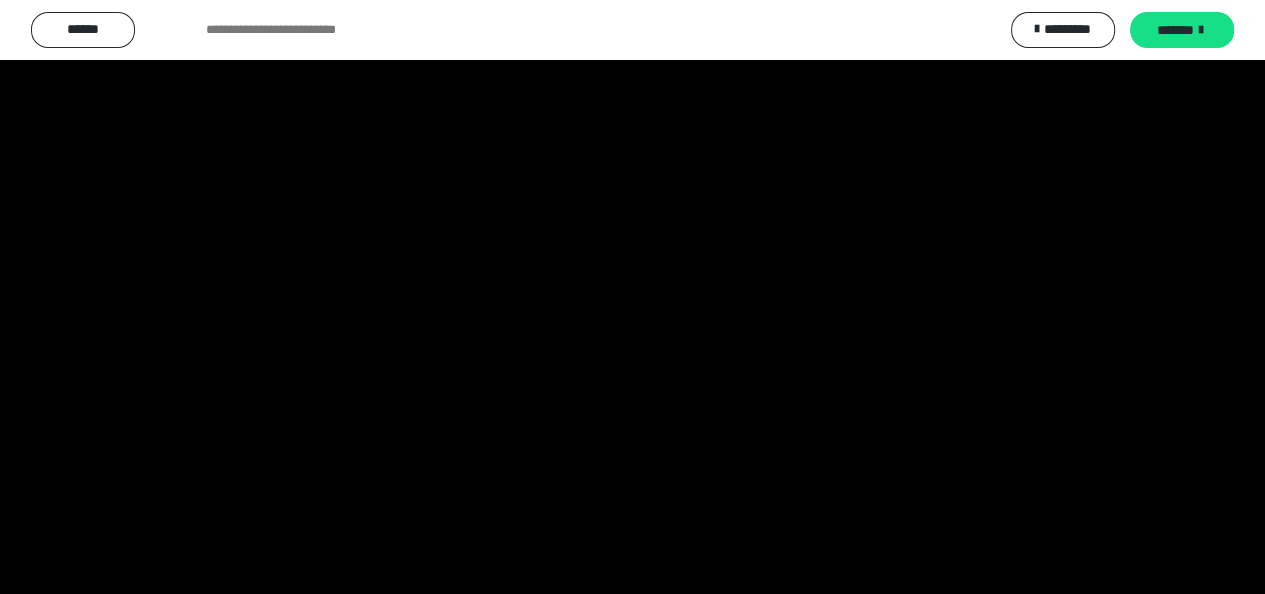 scroll, scrollTop: 1220, scrollLeft: 0, axis: vertical 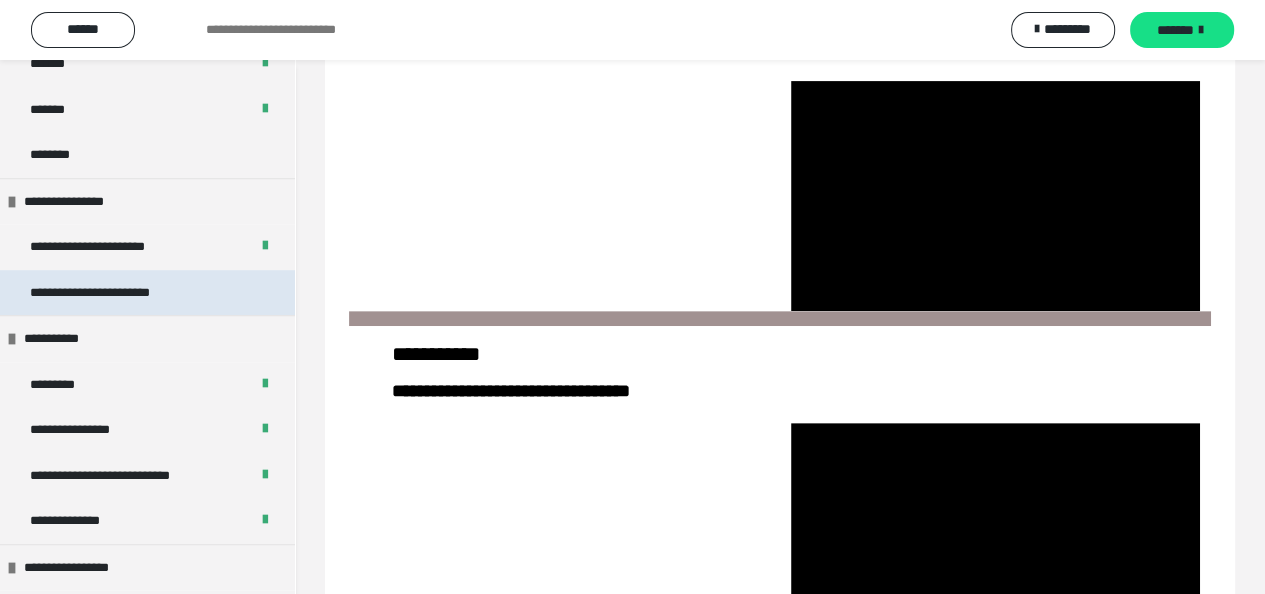 click on "**********" at bounding box center (105, 293) 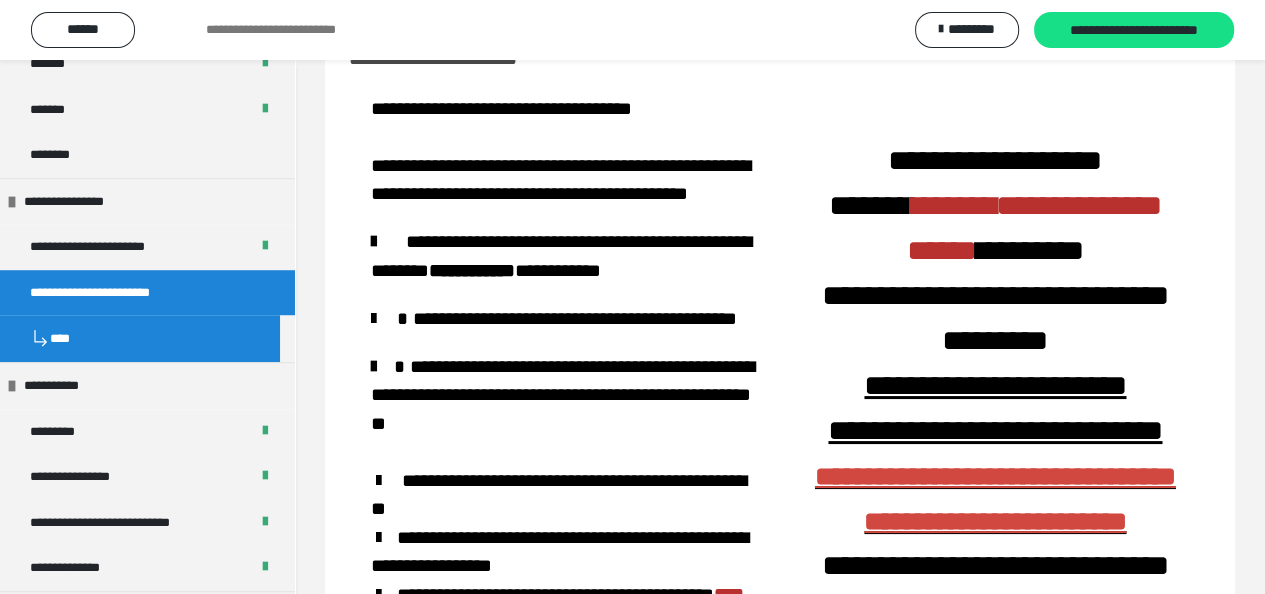 scroll, scrollTop: 0, scrollLeft: 0, axis: both 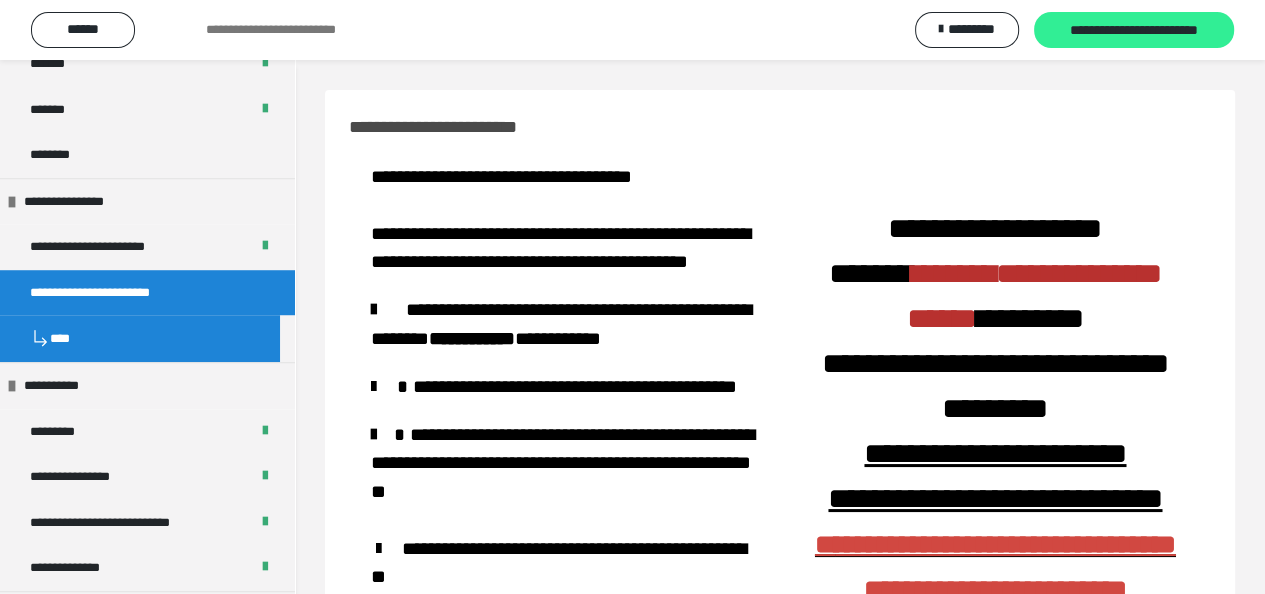 click on "**********" at bounding box center [1134, 31] 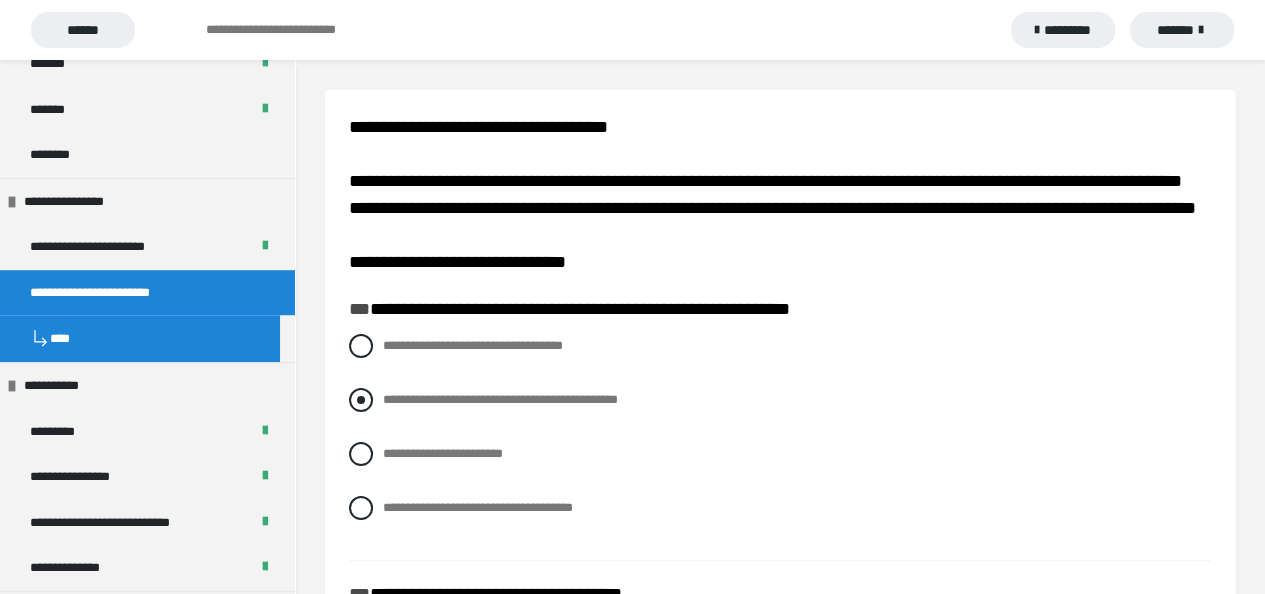 click at bounding box center (361, 400) 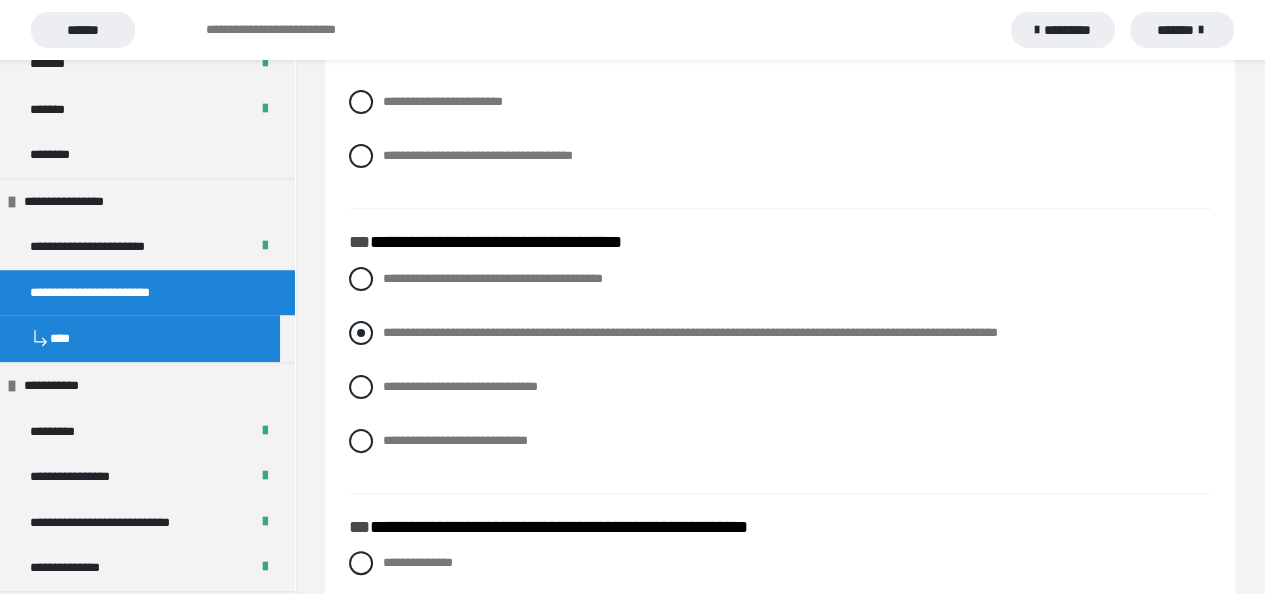 scroll, scrollTop: 400, scrollLeft: 0, axis: vertical 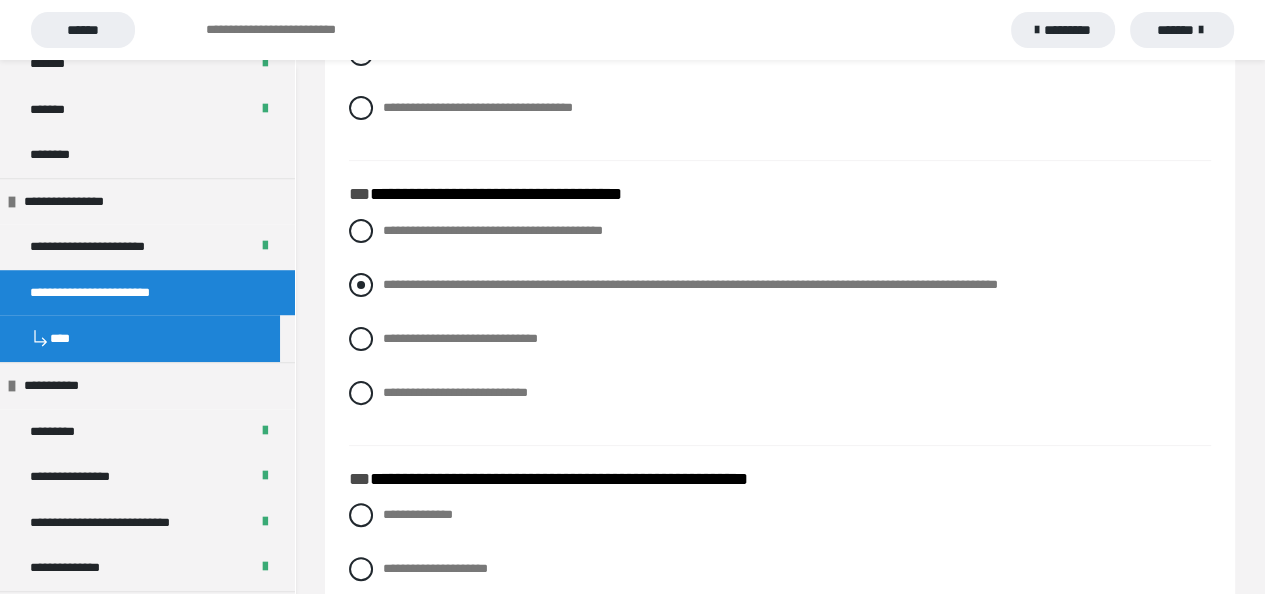 click at bounding box center (361, 285) 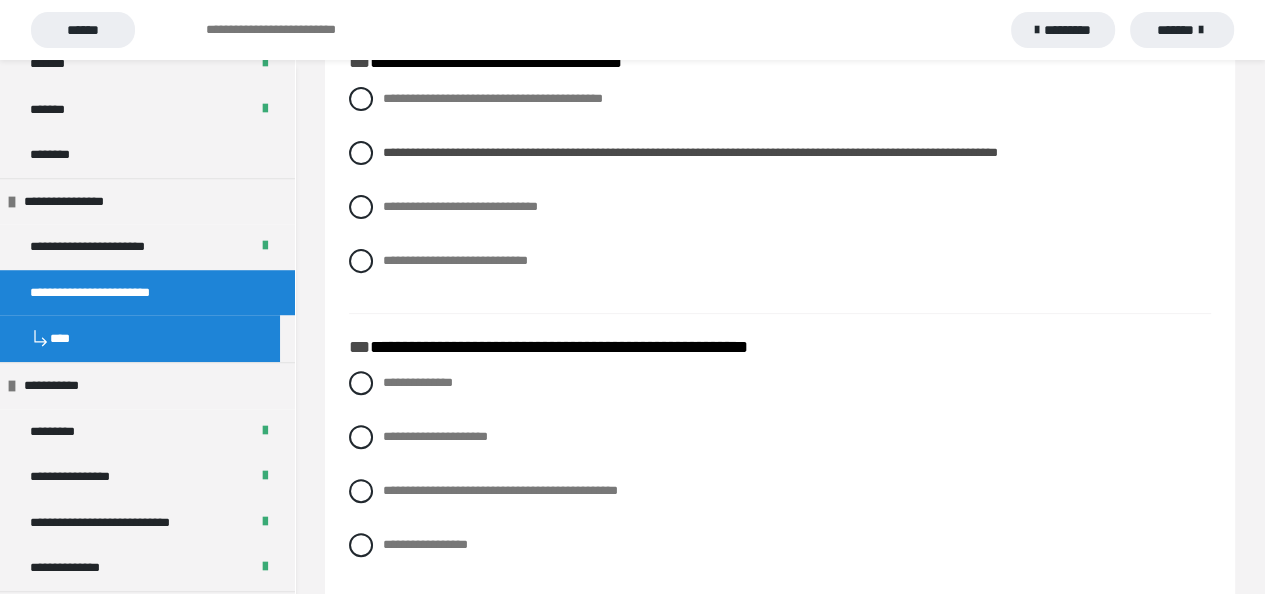 scroll, scrollTop: 600, scrollLeft: 0, axis: vertical 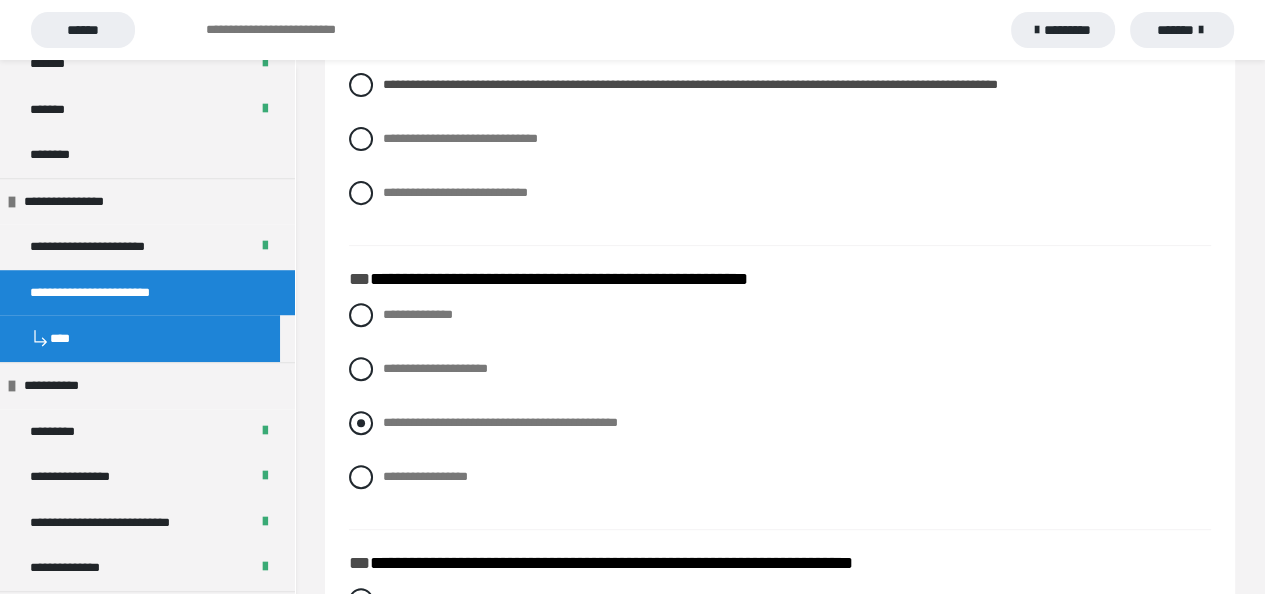 click at bounding box center (361, 423) 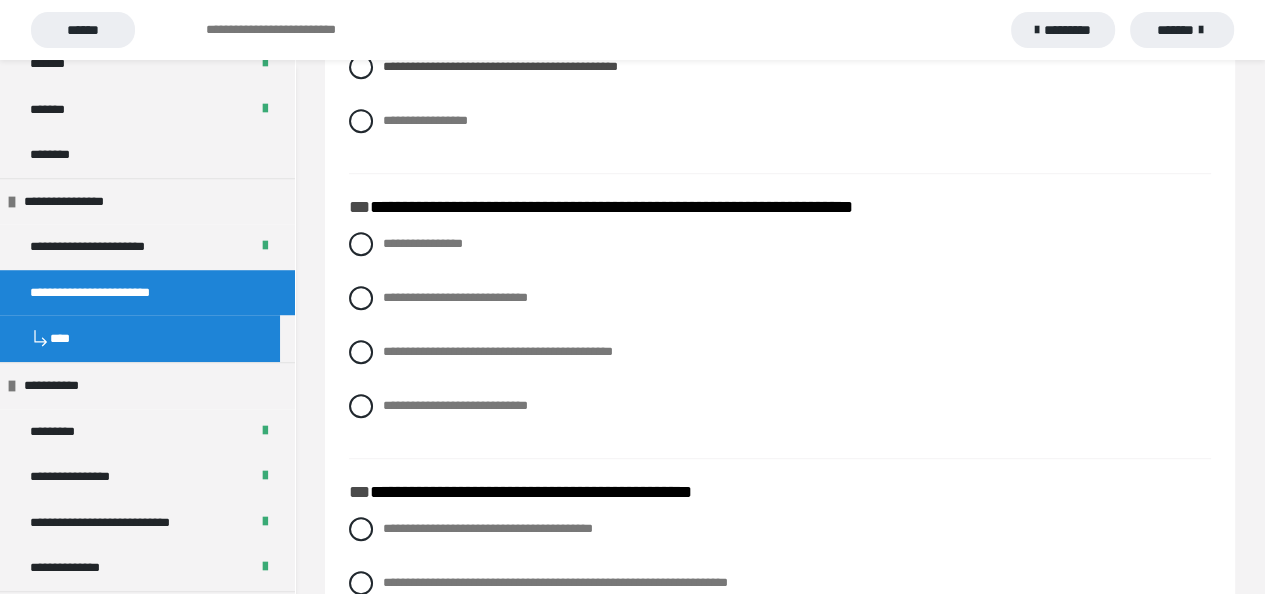 scroll, scrollTop: 1000, scrollLeft: 0, axis: vertical 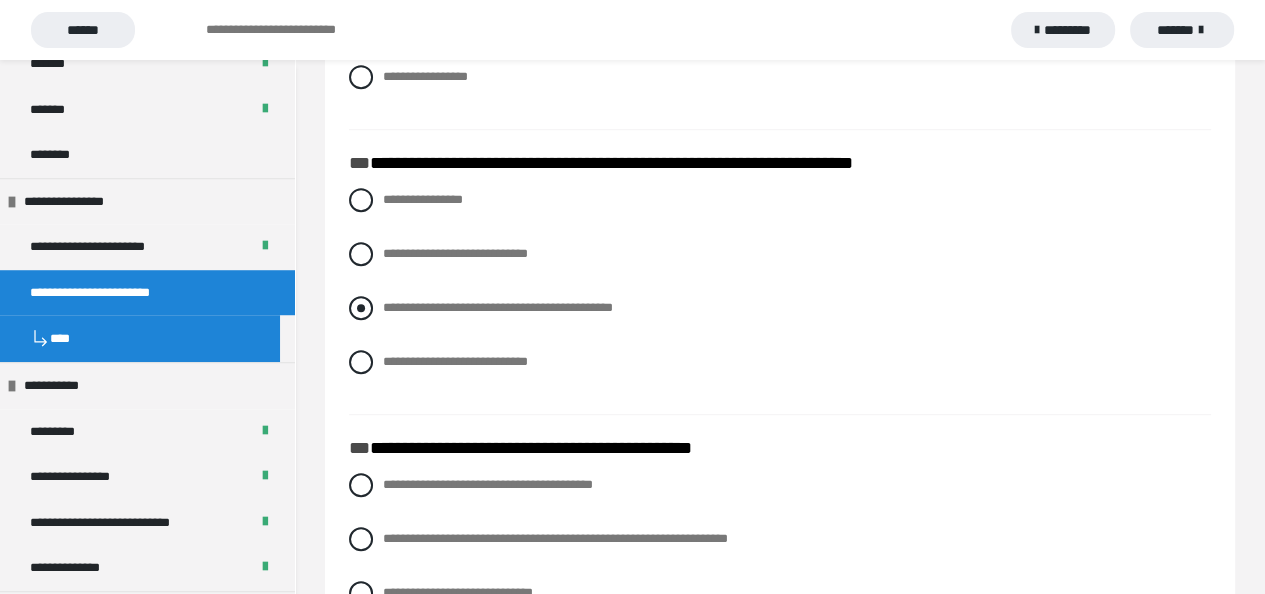 click at bounding box center (361, 308) 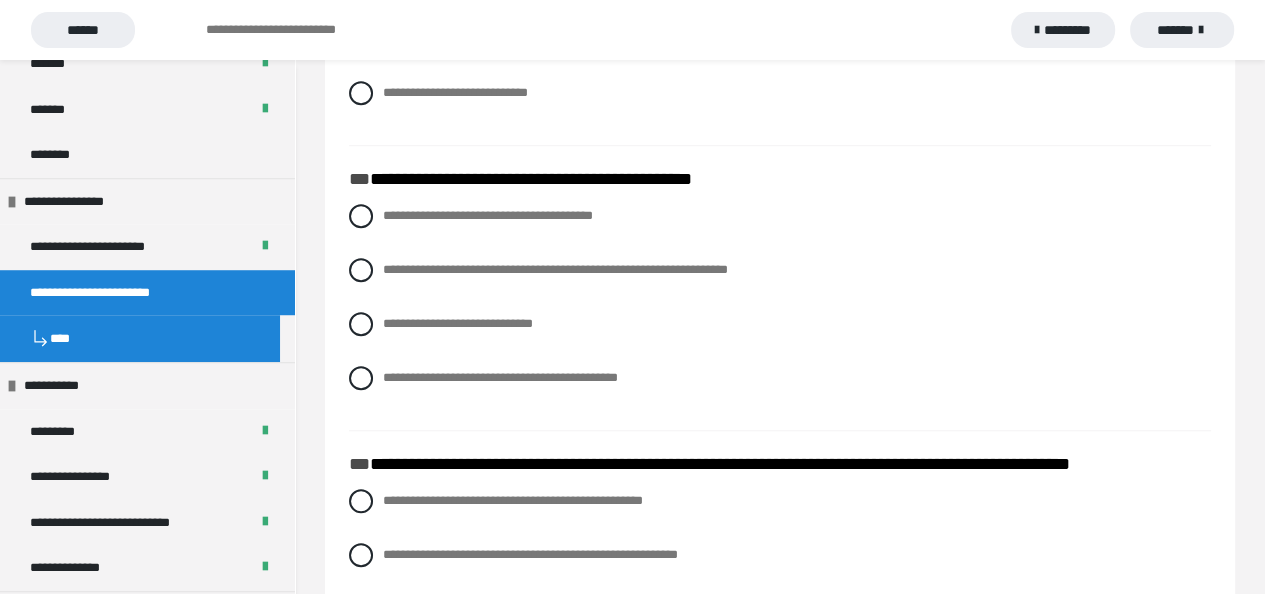 scroll, scrollTop: 1300, scrollLeft: 0, axis: vertical 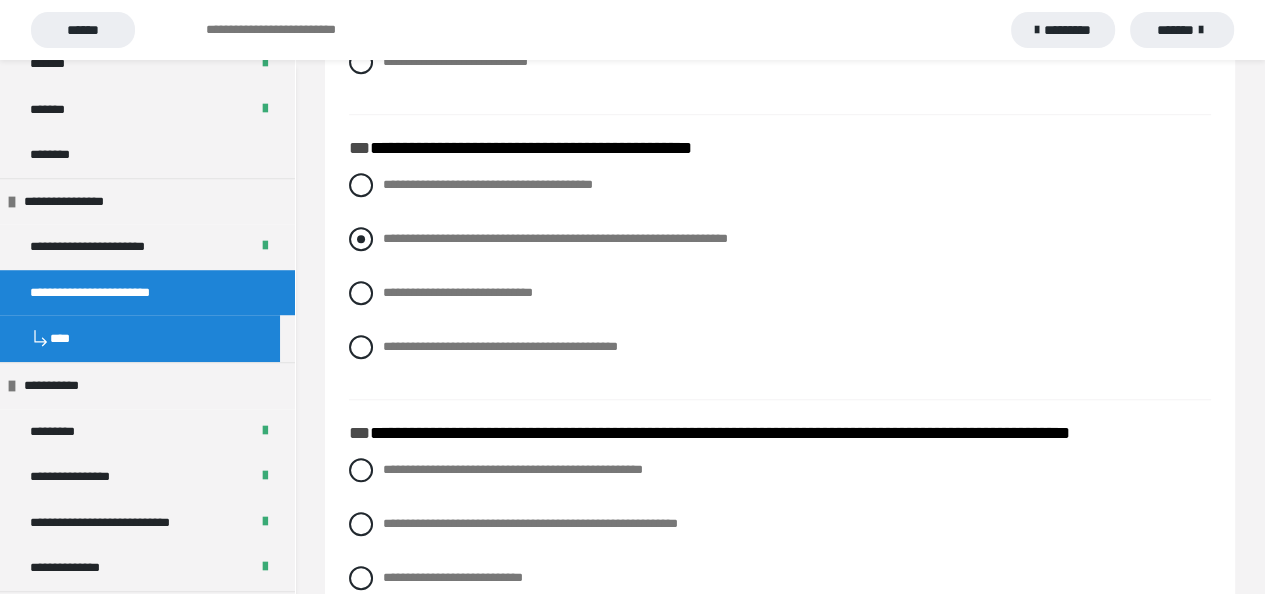 click at bounding box center [361, 239] 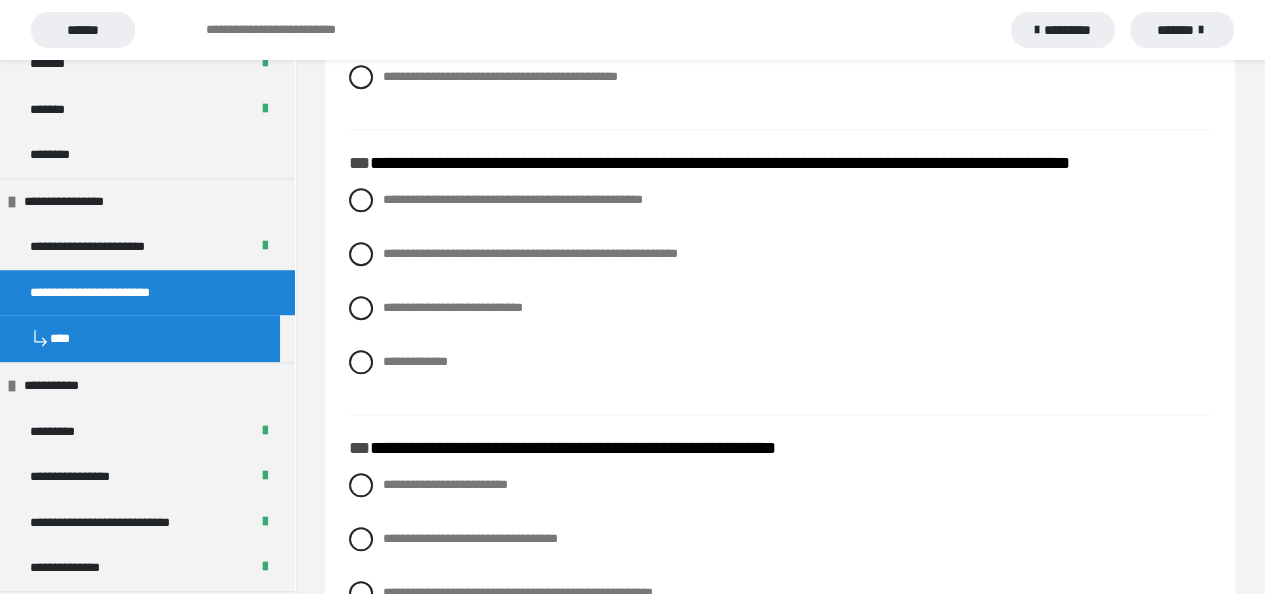 scroll, scrollTop: 1600, scrollLeft: 0, axis: vertical 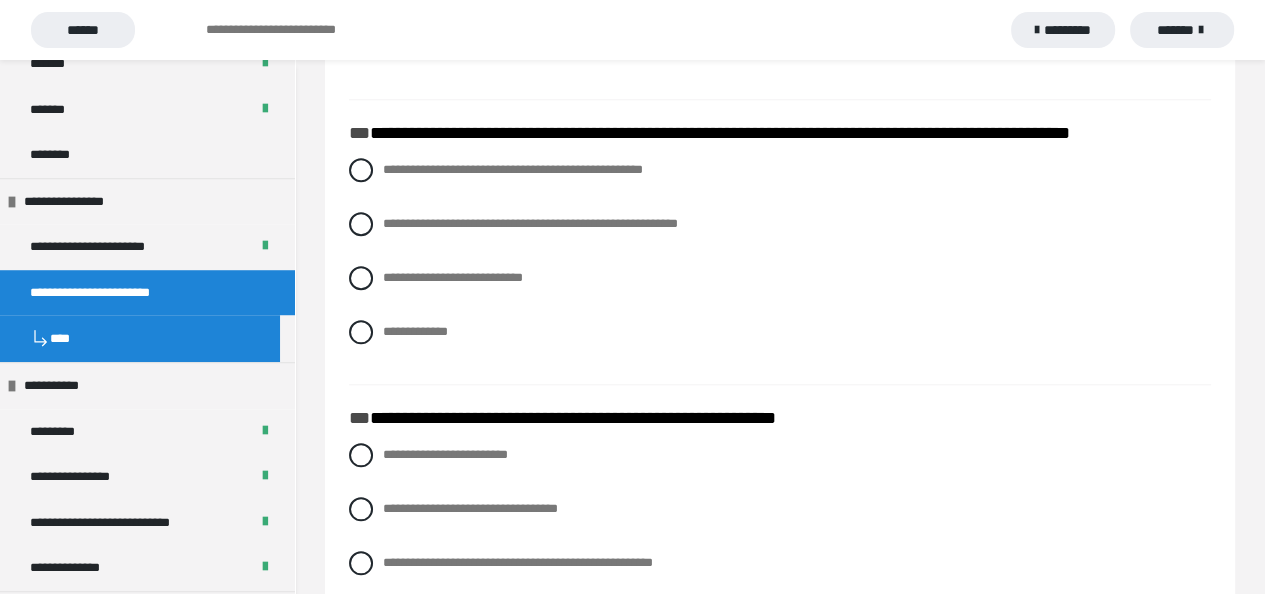 click on "**********" at bounding box center [780, 266] 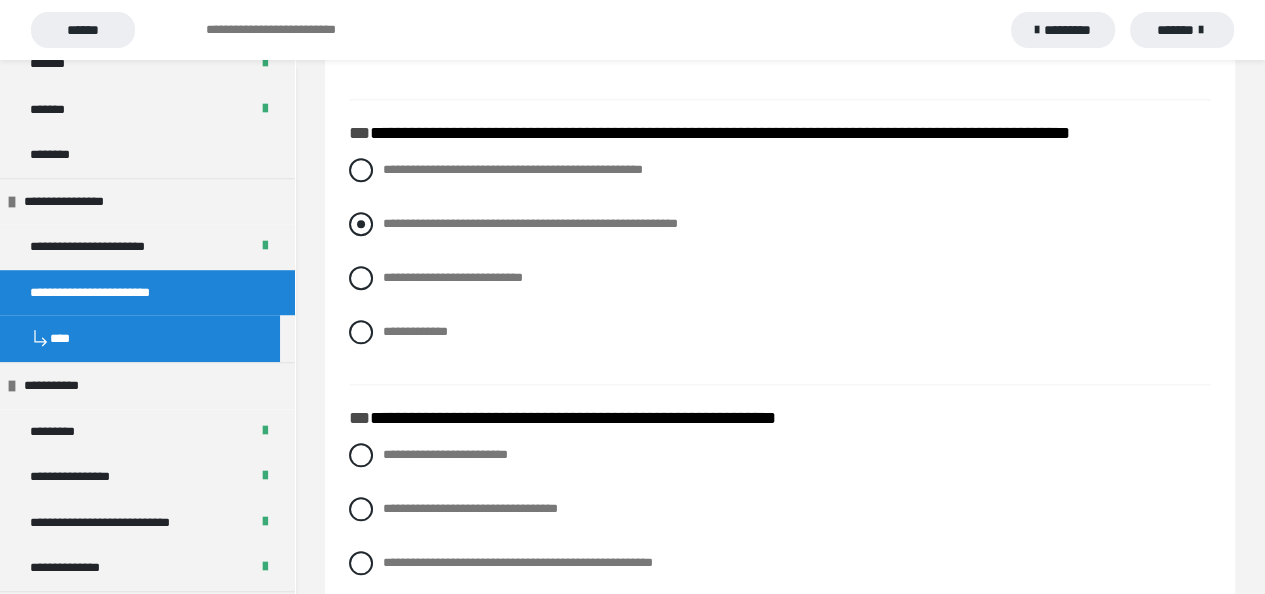 click at bounding box center [361, 224] 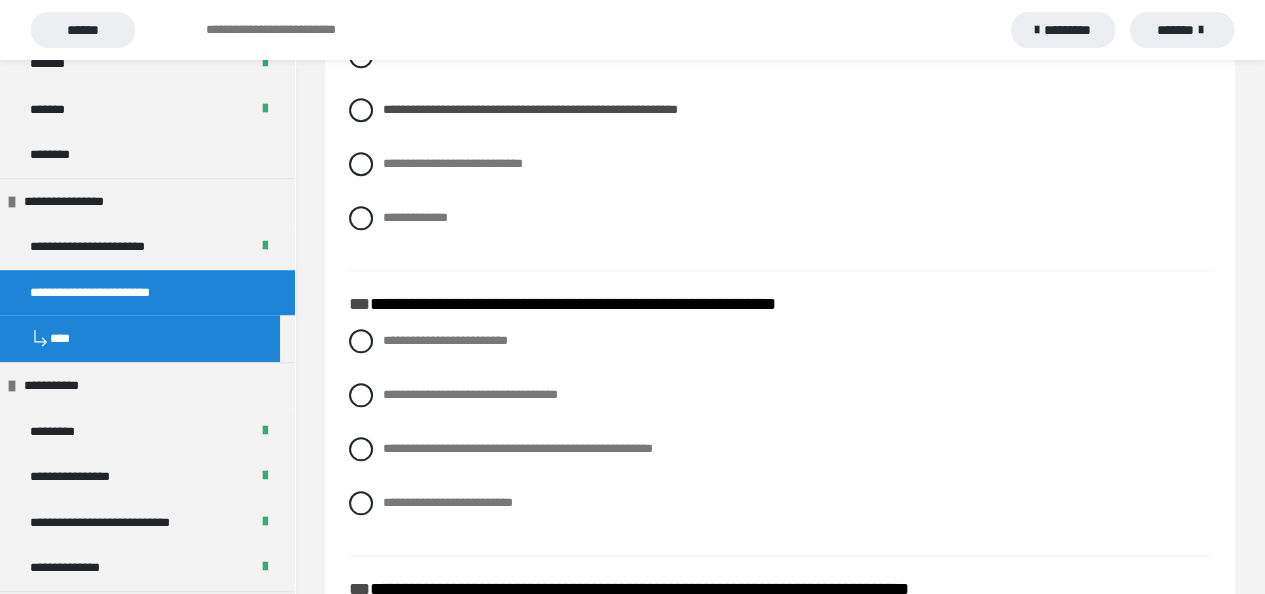 scroll, scrollTop: 1800, scrollLeft: 0, axis: vertical 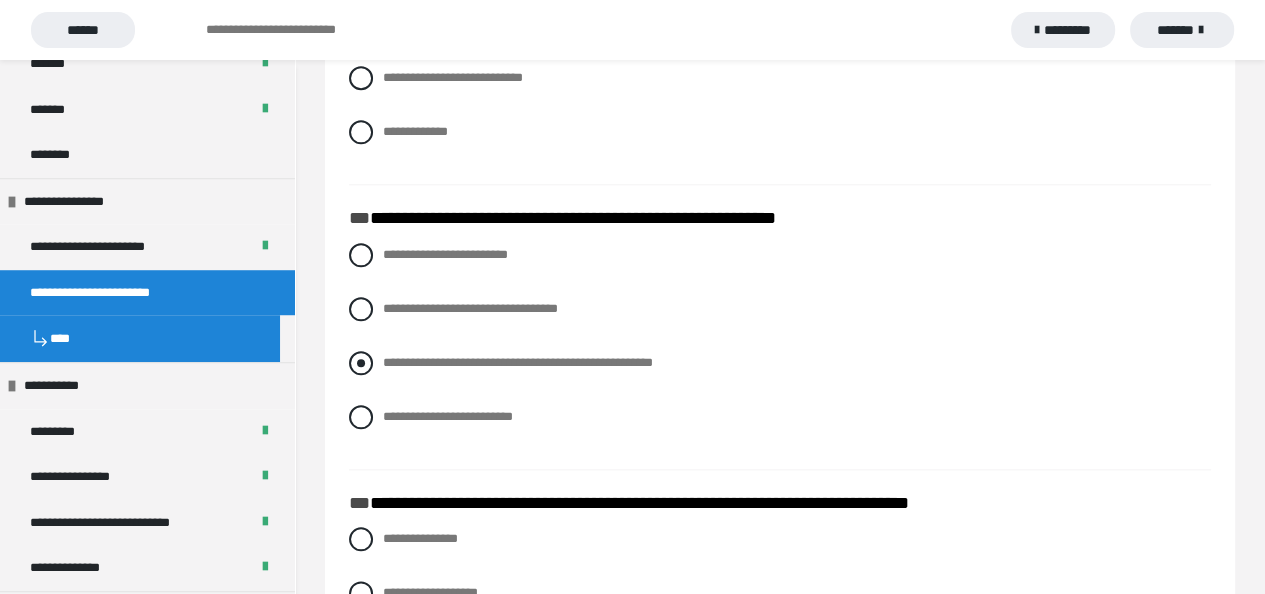 click at bounding box center [361, 363] 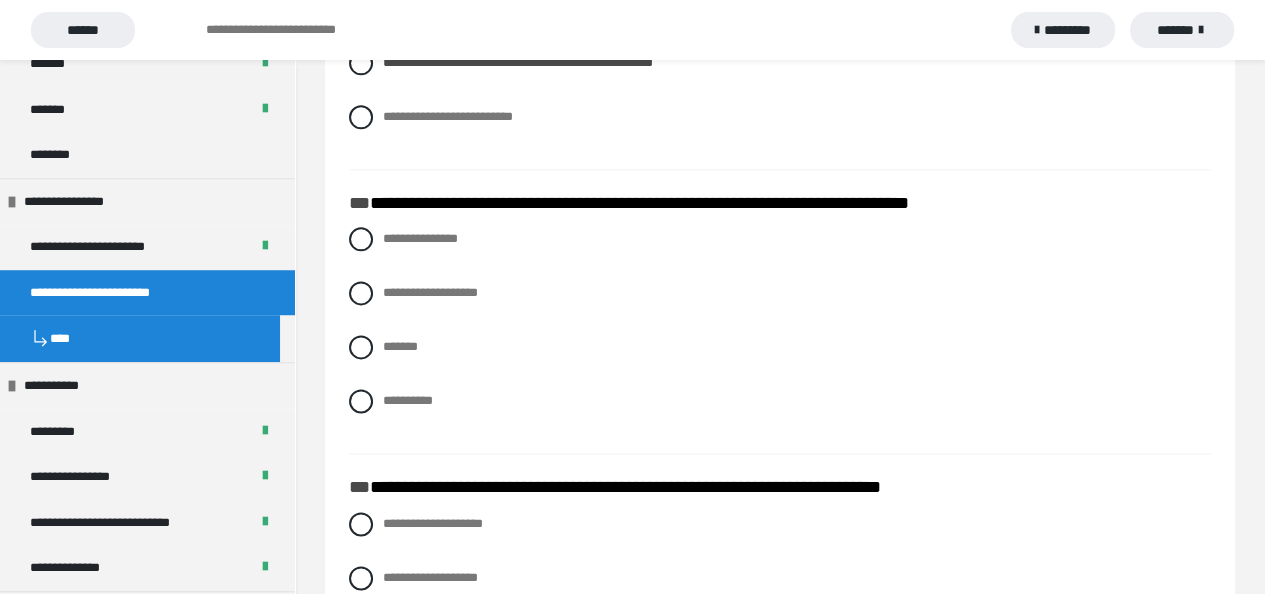 scroll, scrollTop: 2200, scrollLeft: 0, axis: vertical 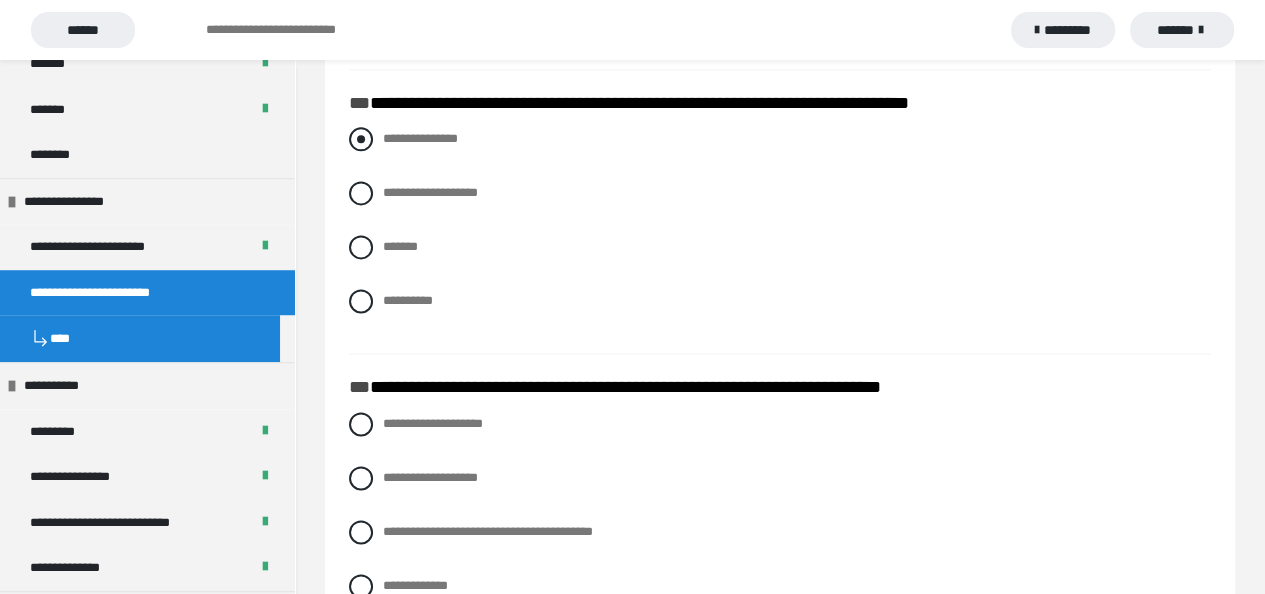 click at bounding box center [361, 139] 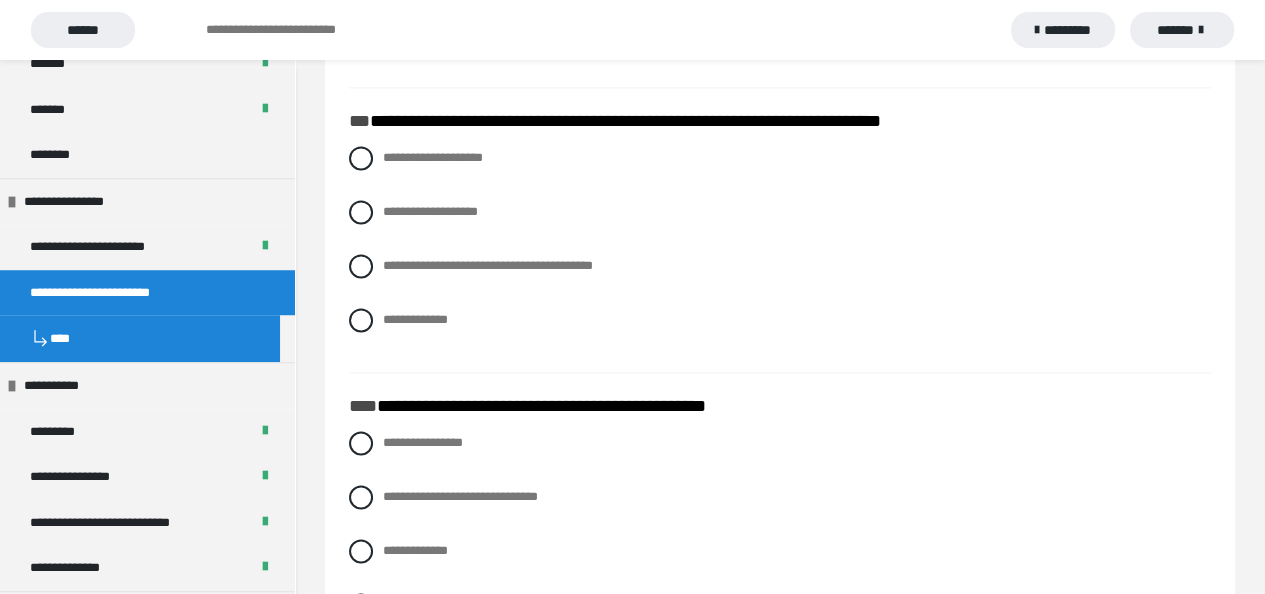 scroll, scrollTop: 2500, scrollLeft: 0, axis: vertical 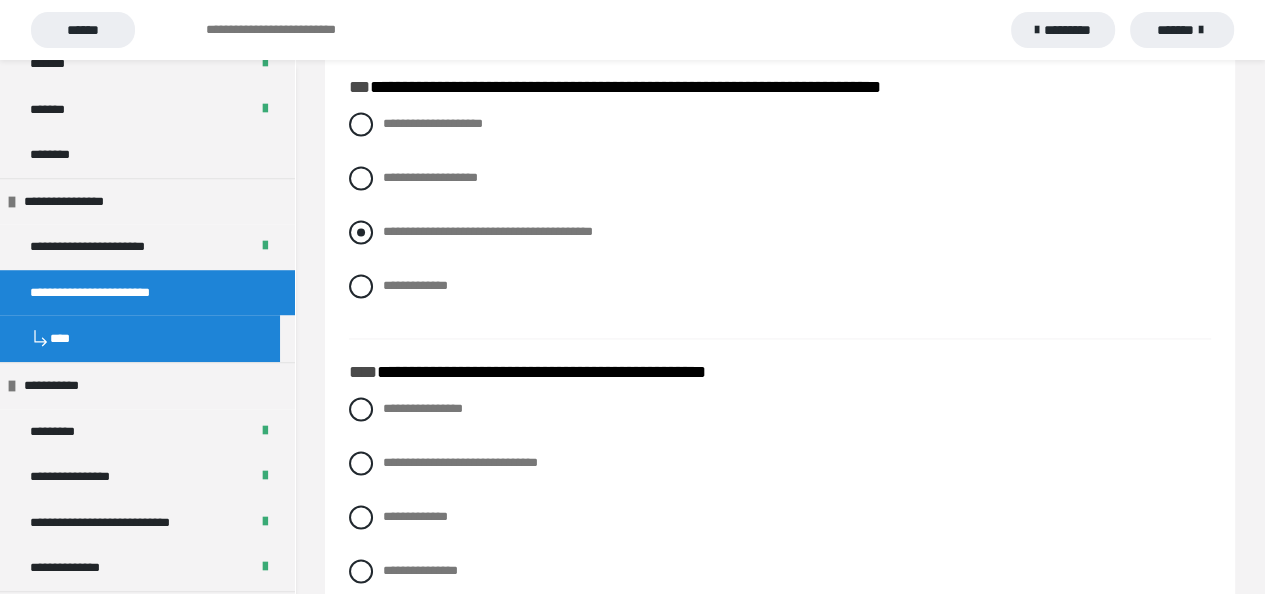 click at bounding box center (361, 232) 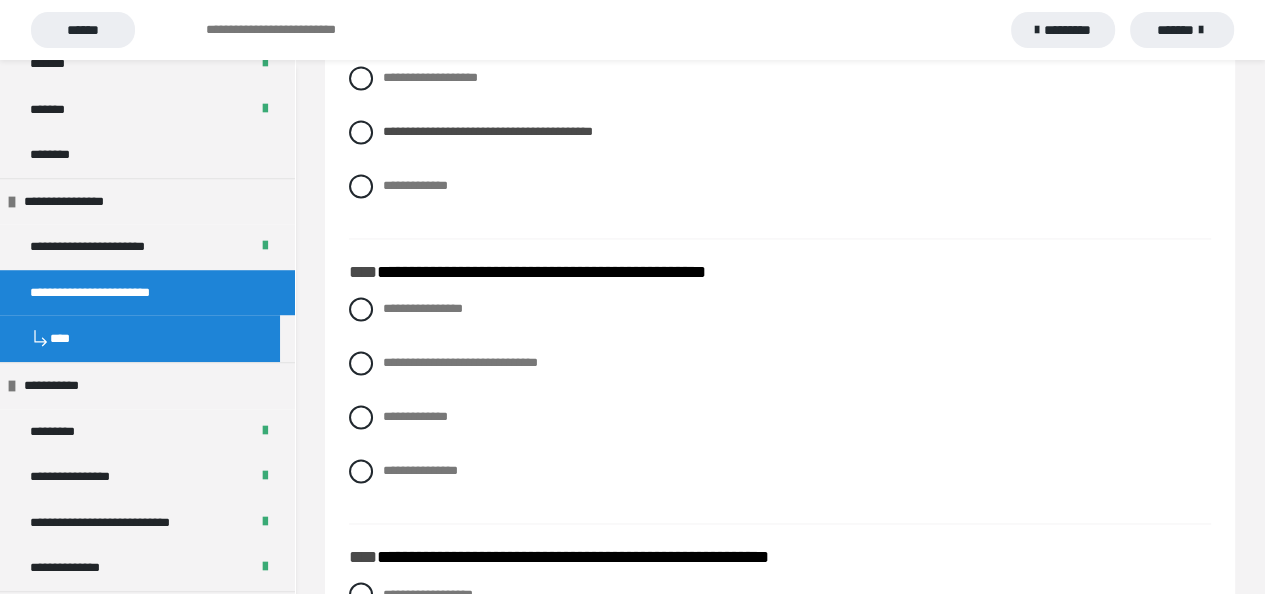 scroll, scrollTop: 2700, scrollLeft: 0, axis: vertical 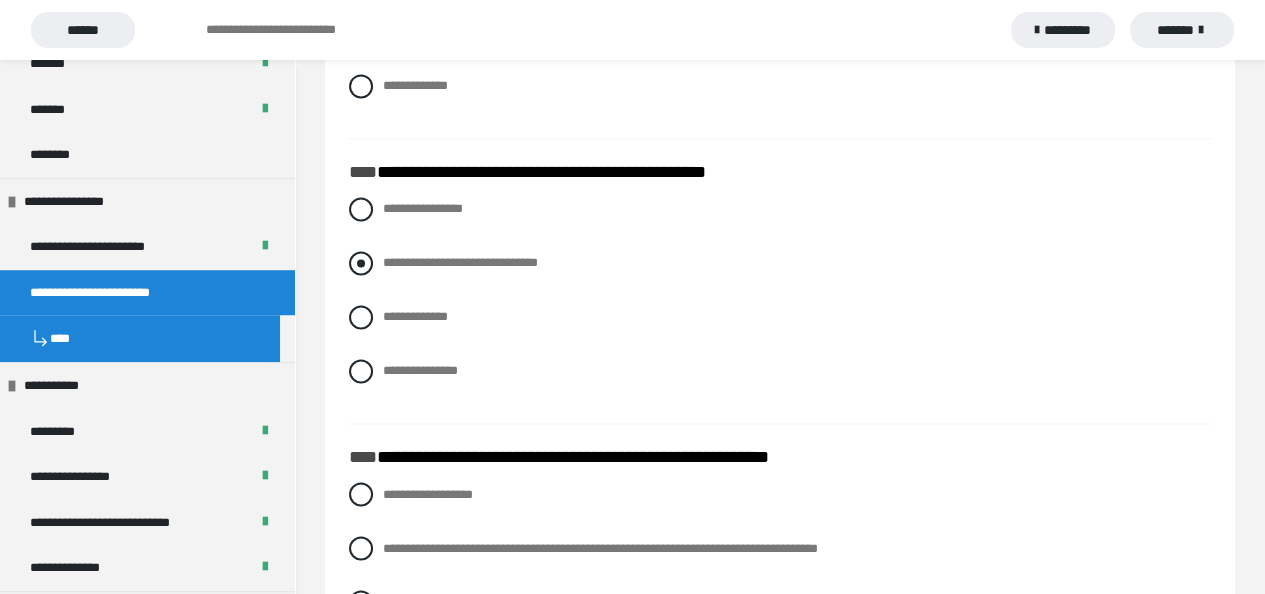 click at bounding box center (361, 263) 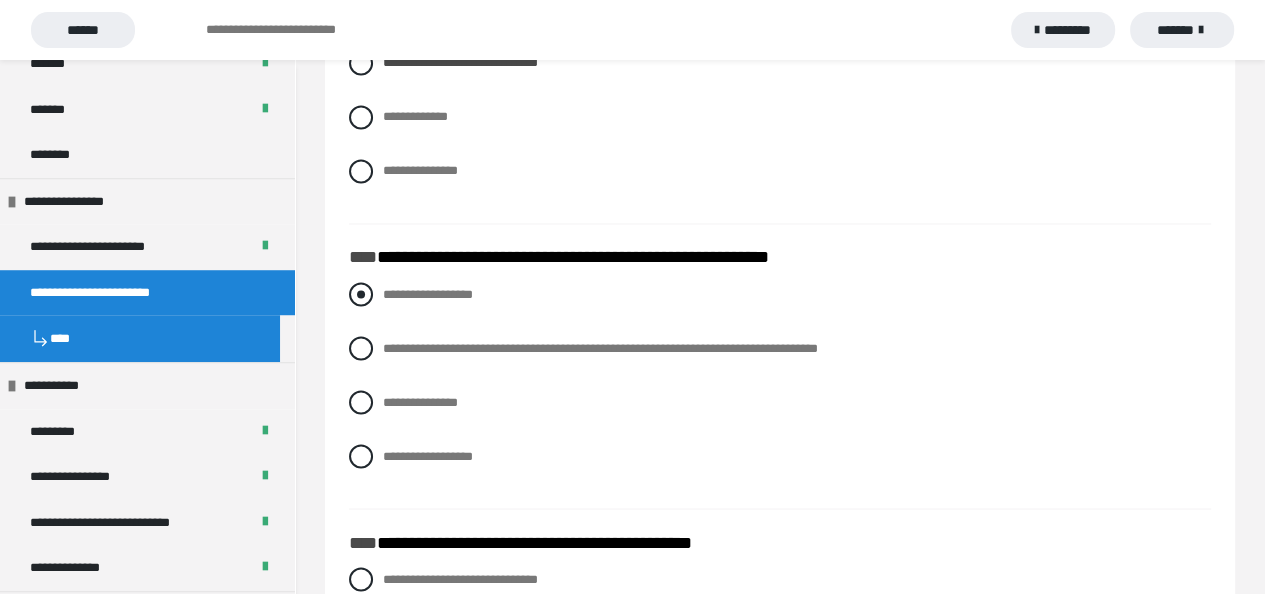 scroll, scrollTop: 3000, scrollLeft: 0, axis: vertical 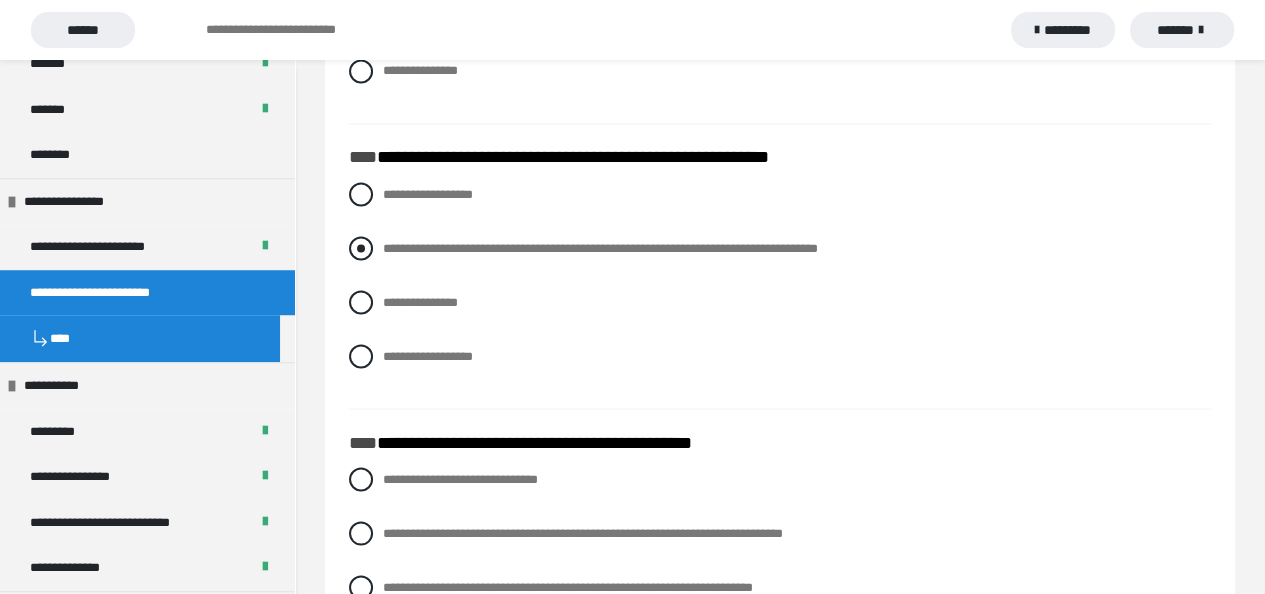 click at bounding box center (361, 248) 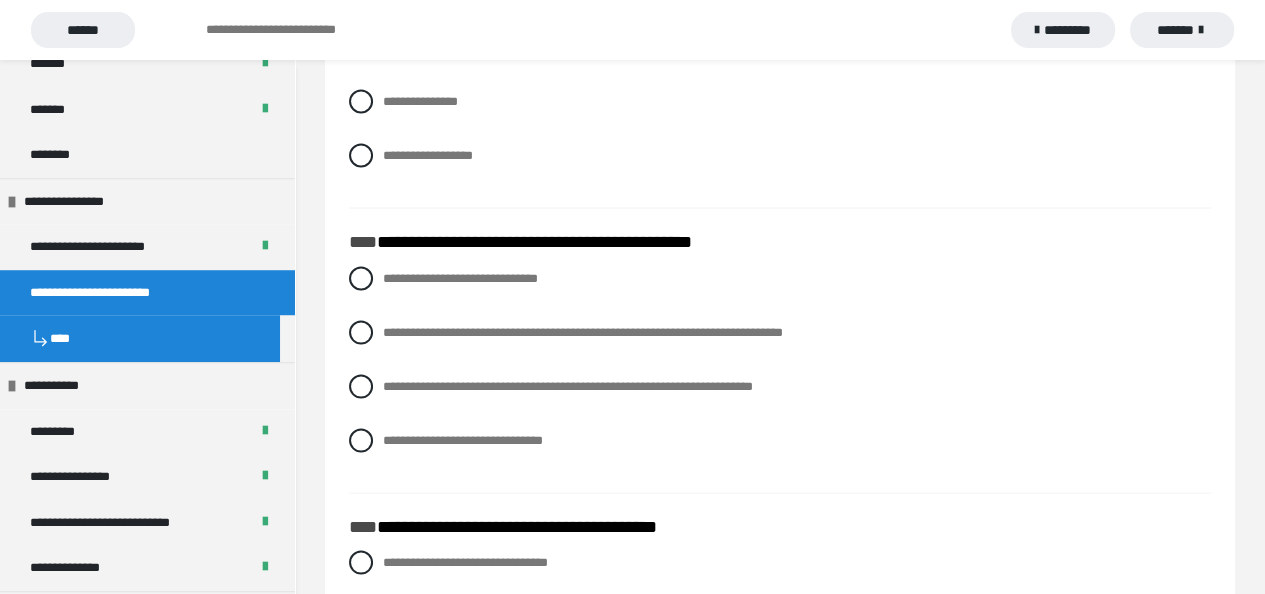 scroll, scrollTop: 3300, scrollLeft: 0, axis: vertical 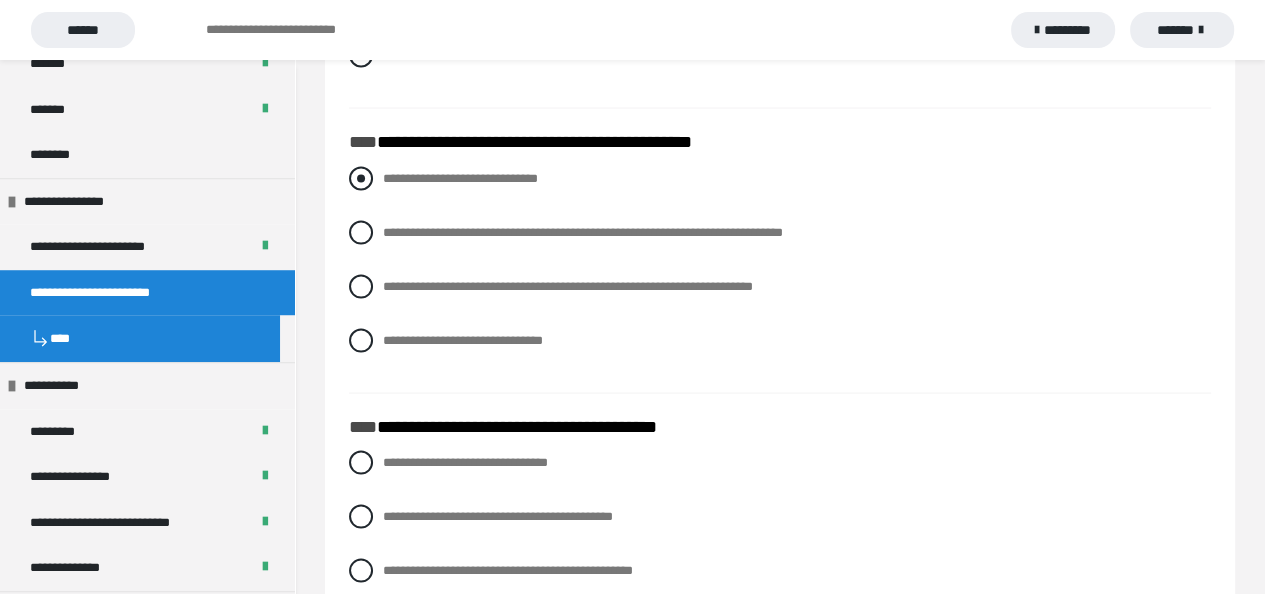 click at bounding box center [361, 179] 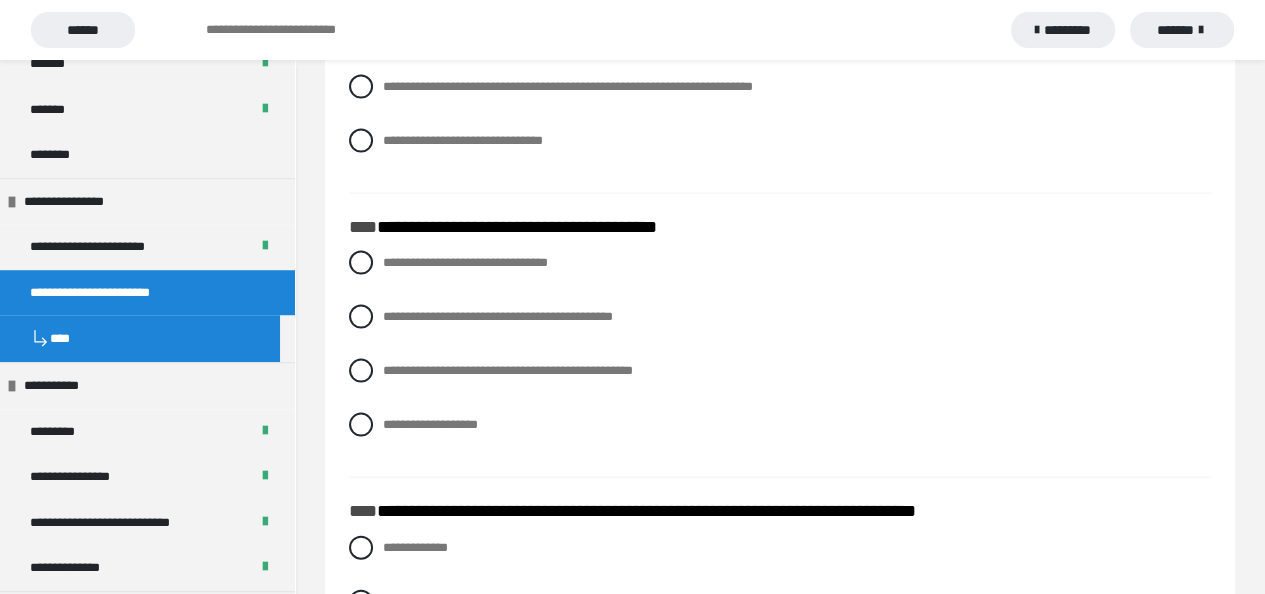 scroll, scrollTop: 3600, scrollLeft: 0, axis: vertical 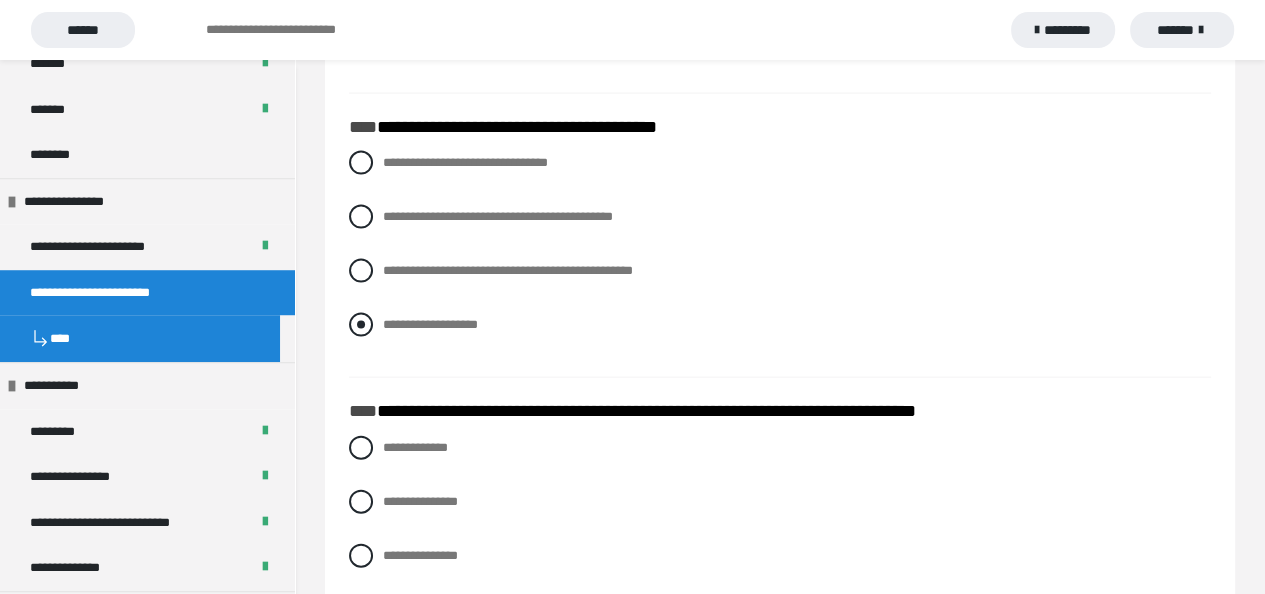 click at bounding box center [361, 325] 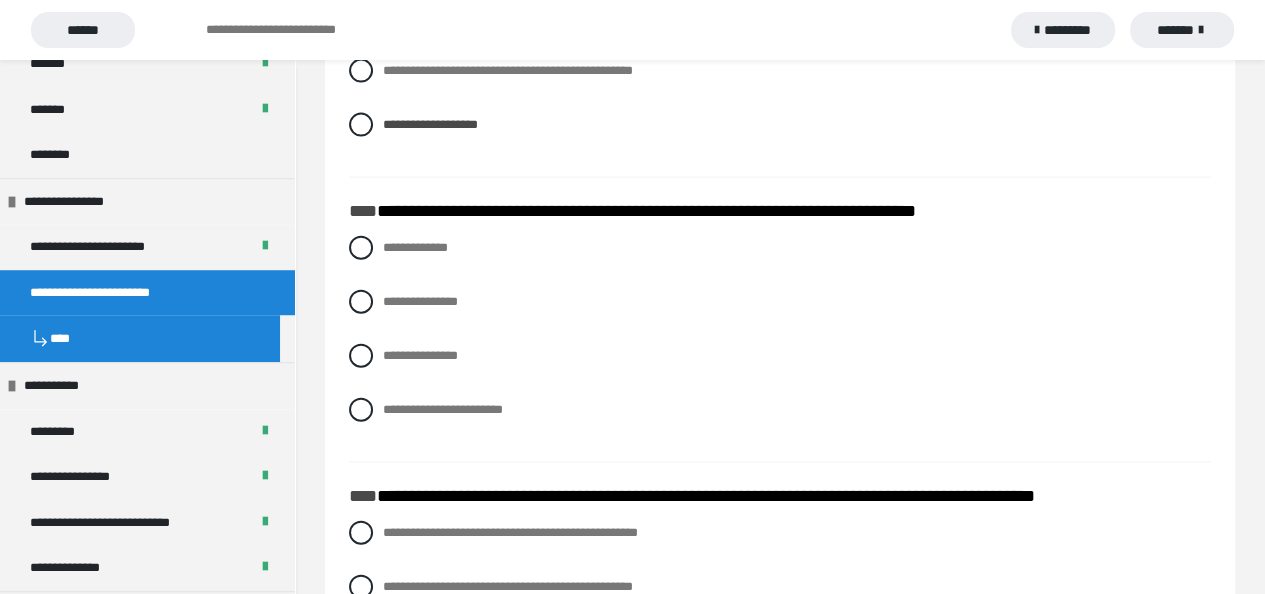 scroll, scrollTop: 3900, scrollLeft: 0, axis: vertical 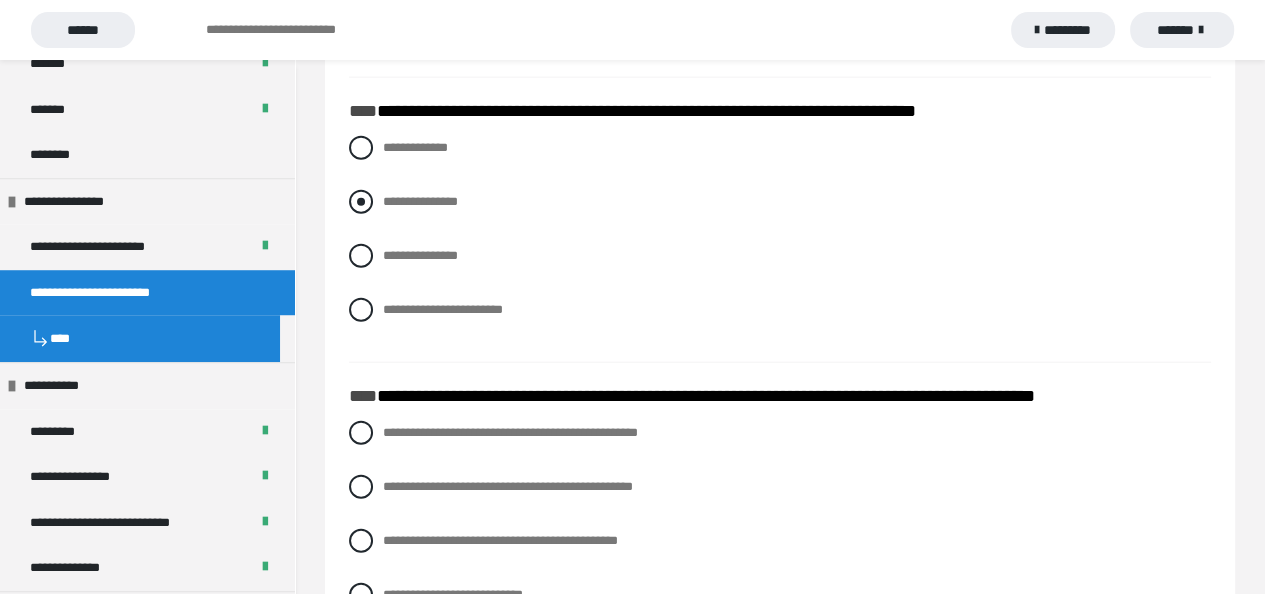 click at bounding box center [361, 202] 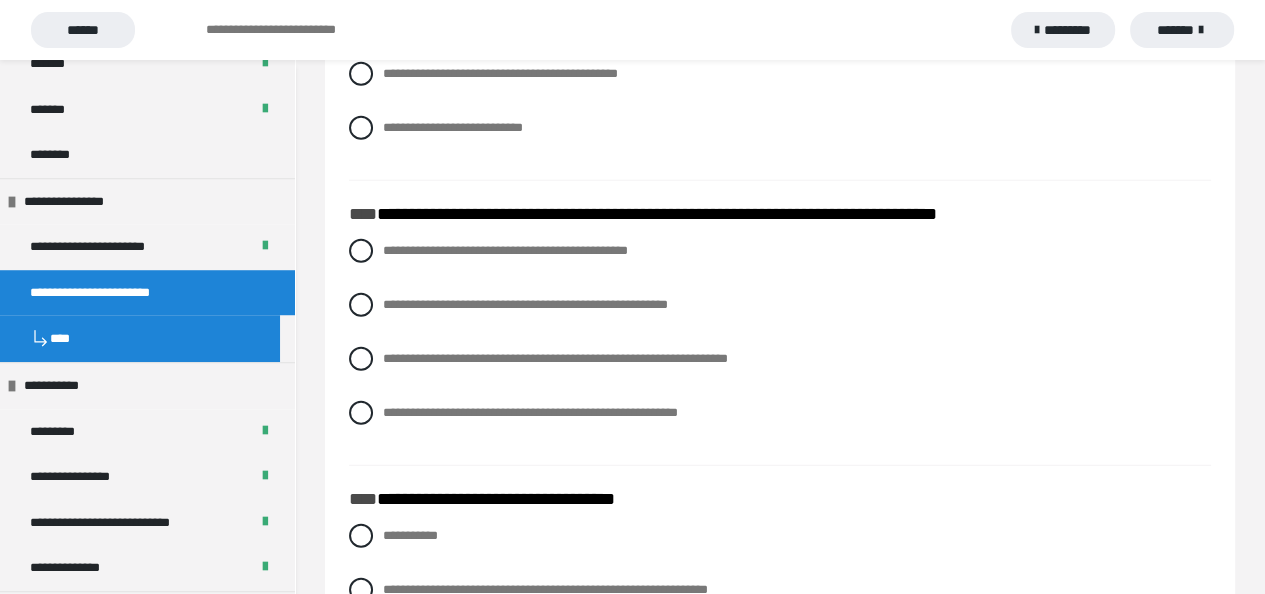 scroll, scrollTop: 4400, scrollLeft: 0, axis: vertical 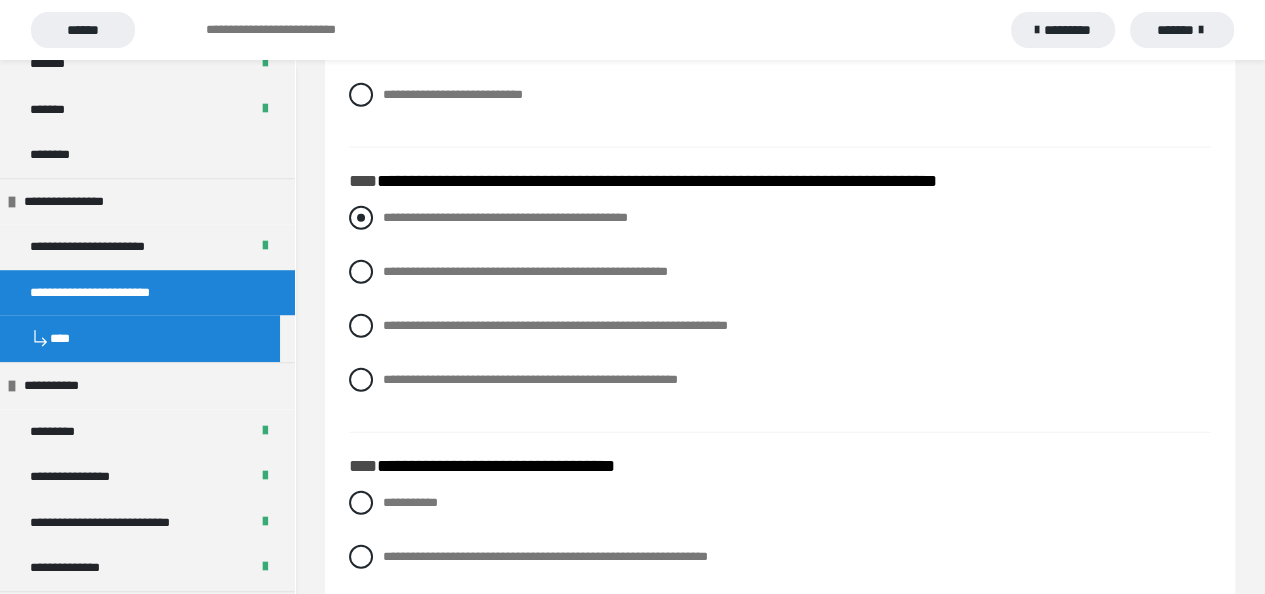 click at bounding box center (361, 218) 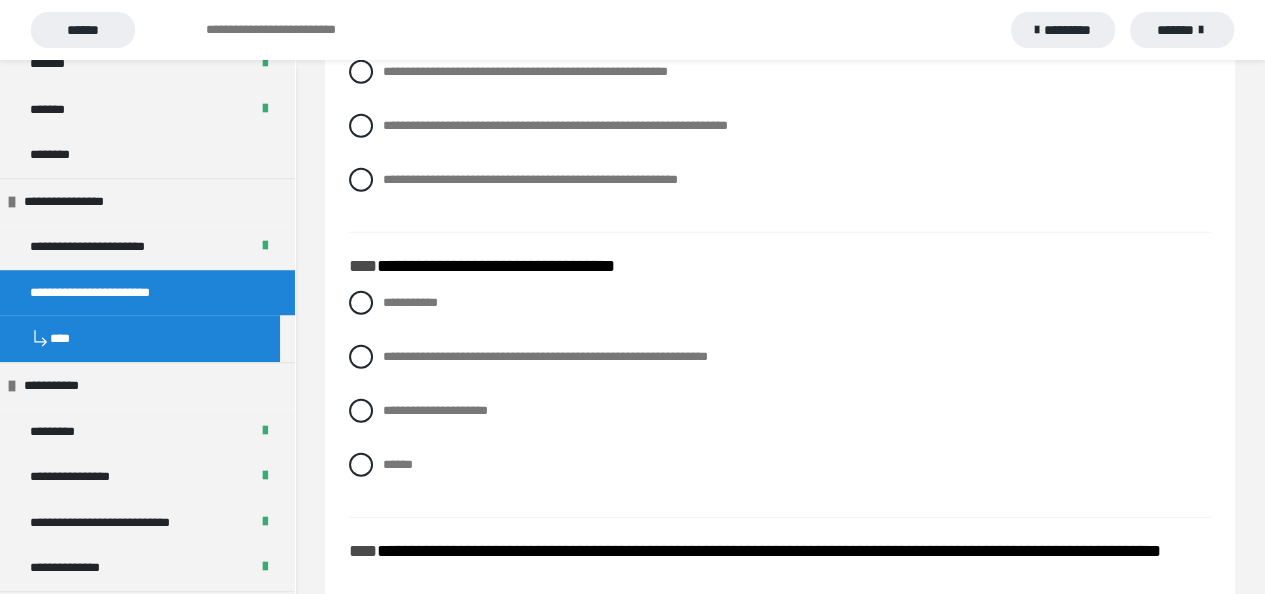 scroll, scrollTop: 4700, scrollLeft: 0, axis: vertical 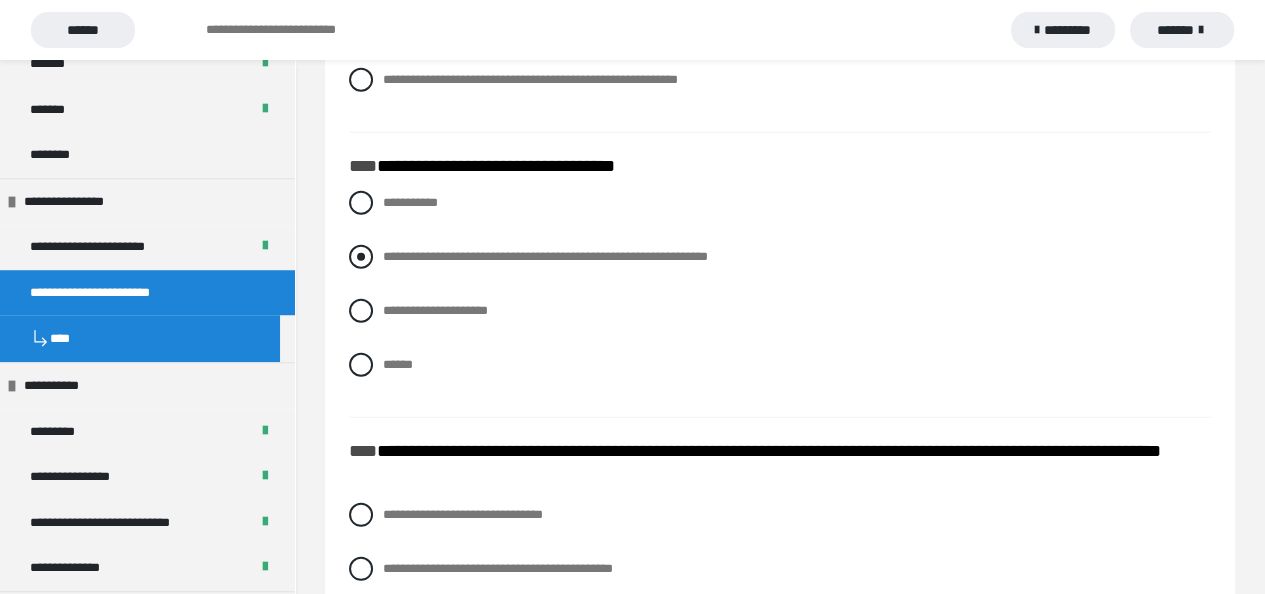 click at bounding box center (361, 257) 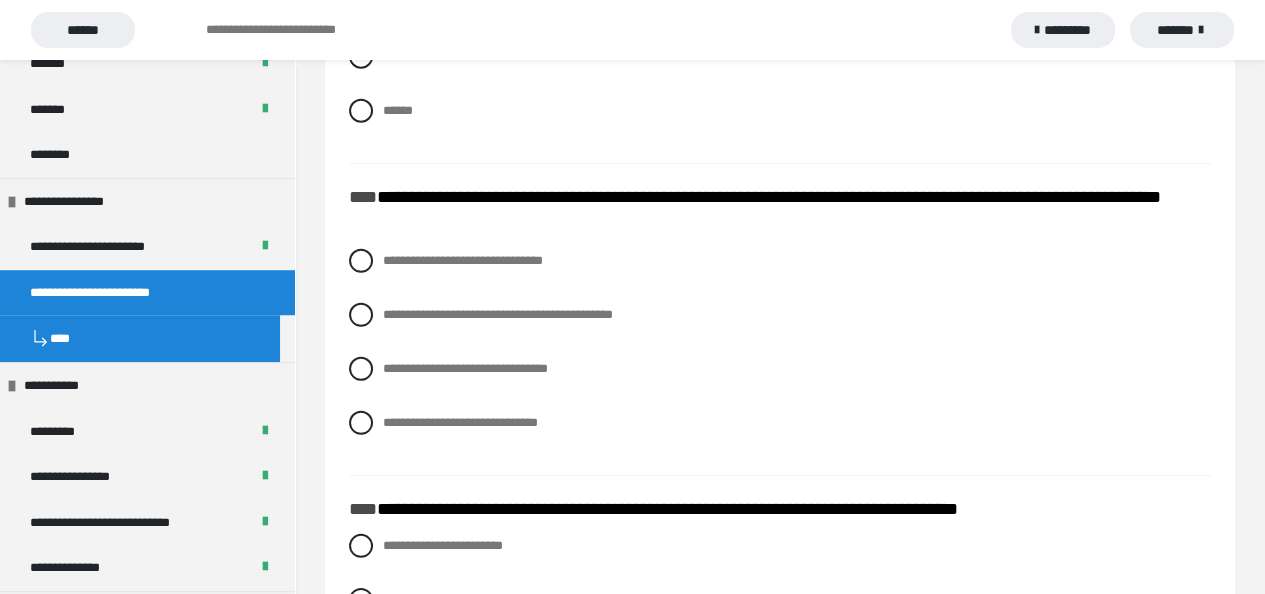 scroll, scrollTop: 5000, scrollLeft: 0, axis: vertical 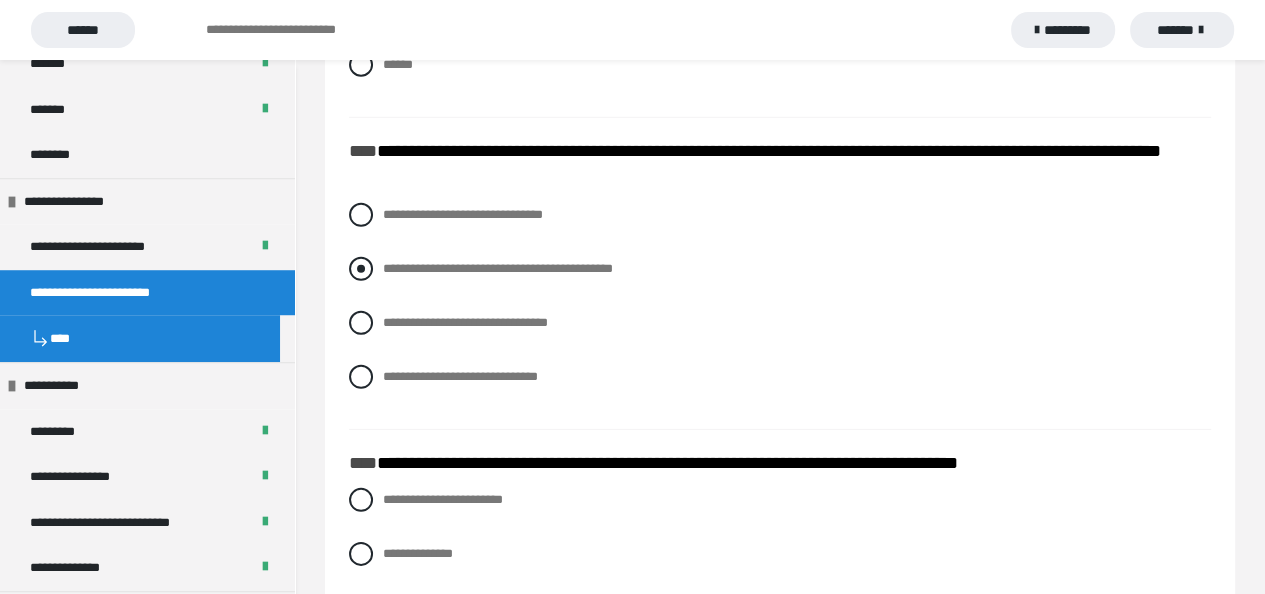 click at bounding box center [361, 269] 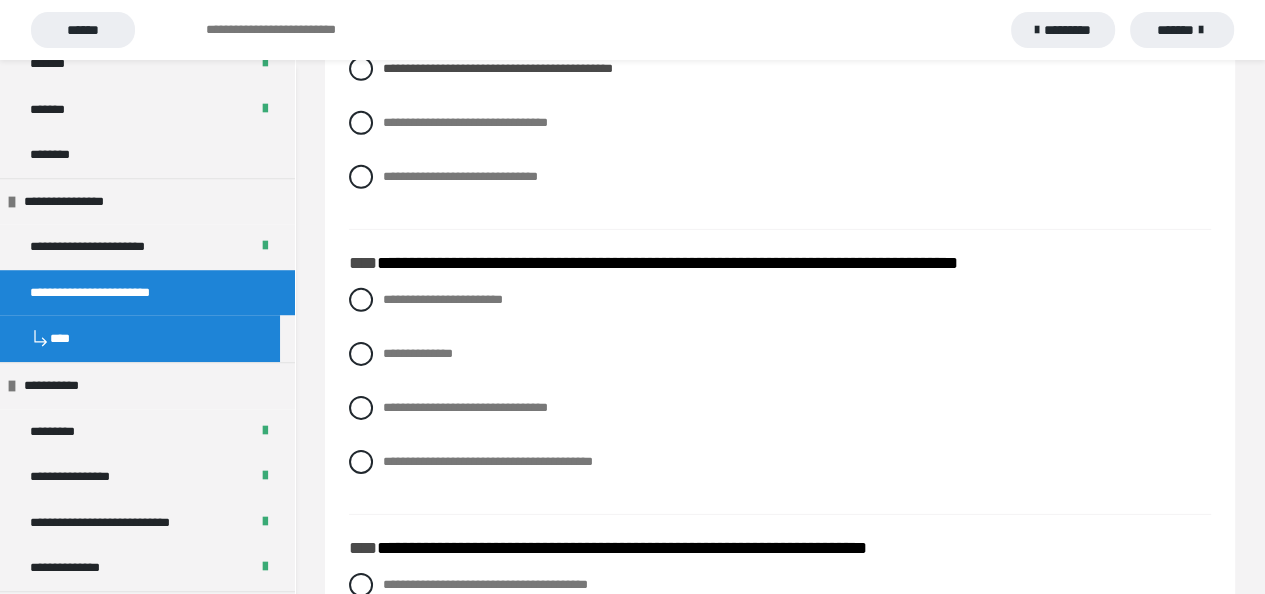 scroll, scrollTop: 5300, scrollLeft: 0, axis: vertical 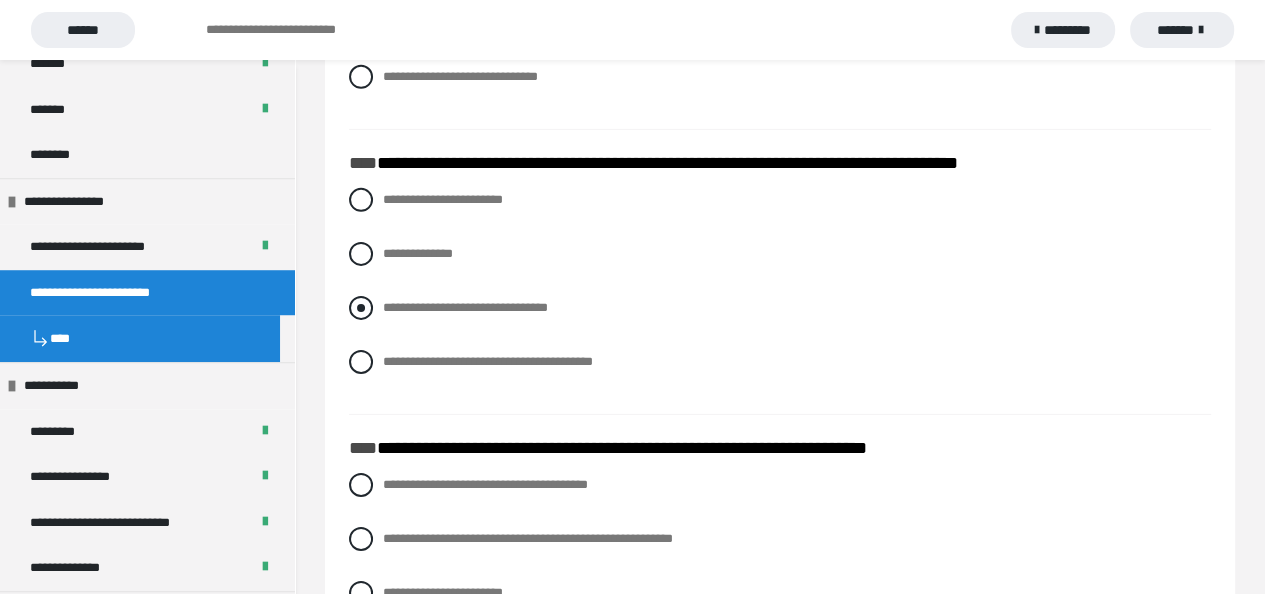 click at bounding box center (361, 308) 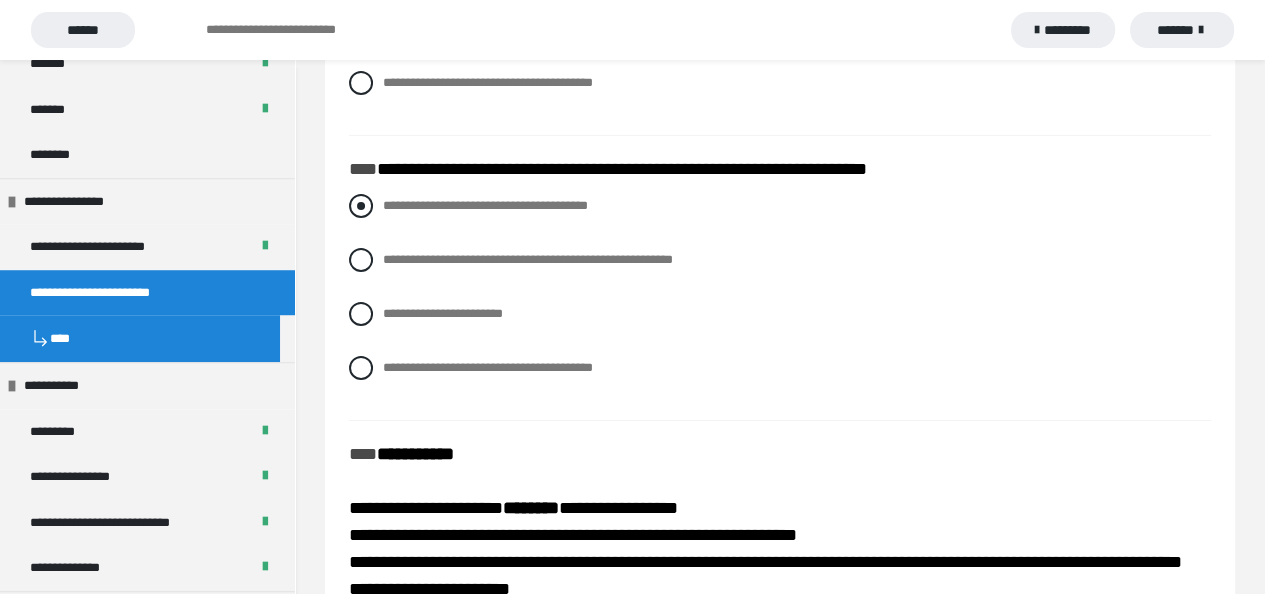 scroll, scrollTop: 5600, scrollLeft: 0, axis: vertical 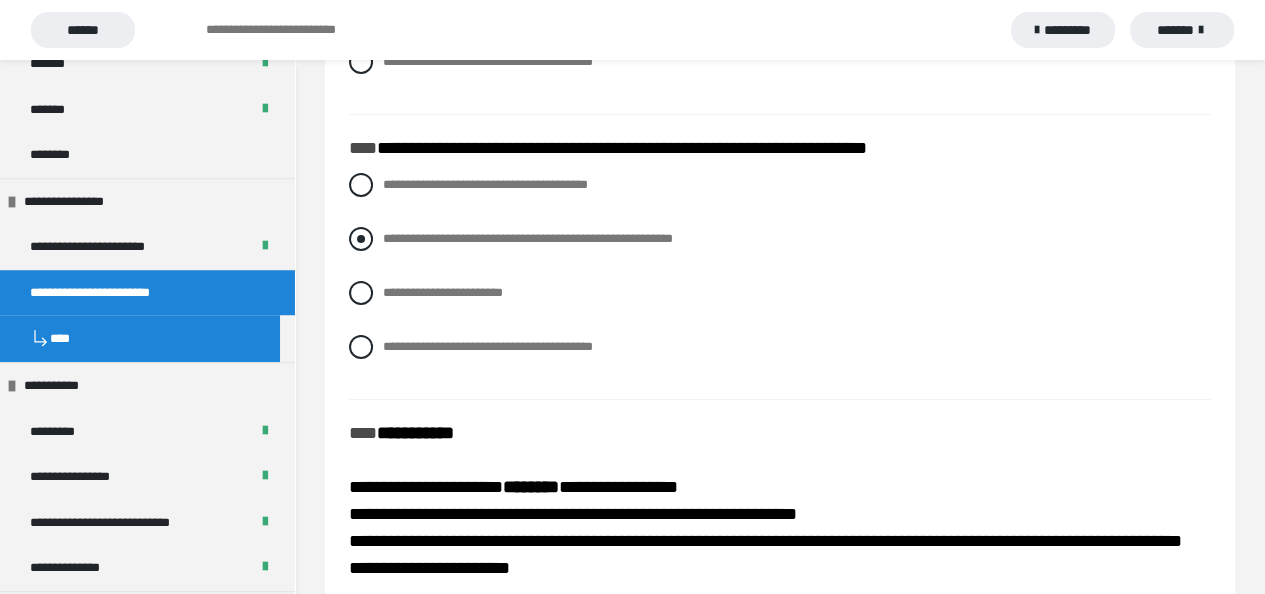 click at bounding box center (361, 239) 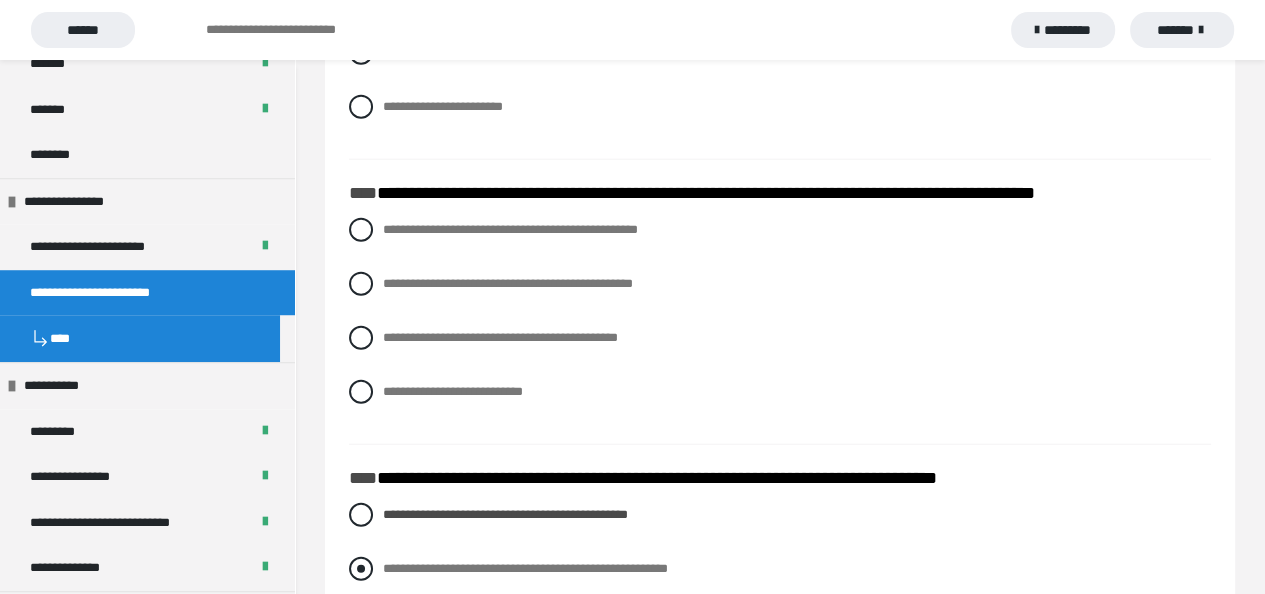 scroll, scrollTop: 4100, scrollLeft: 0, axis: vertical 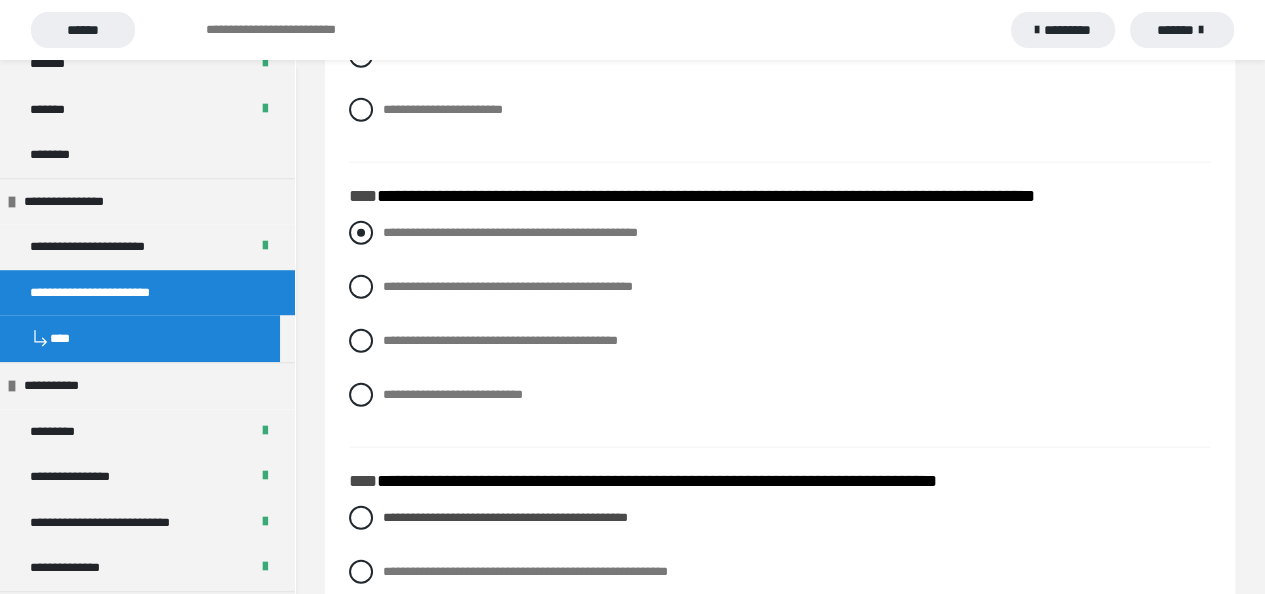click at bounding box center (361, 233) 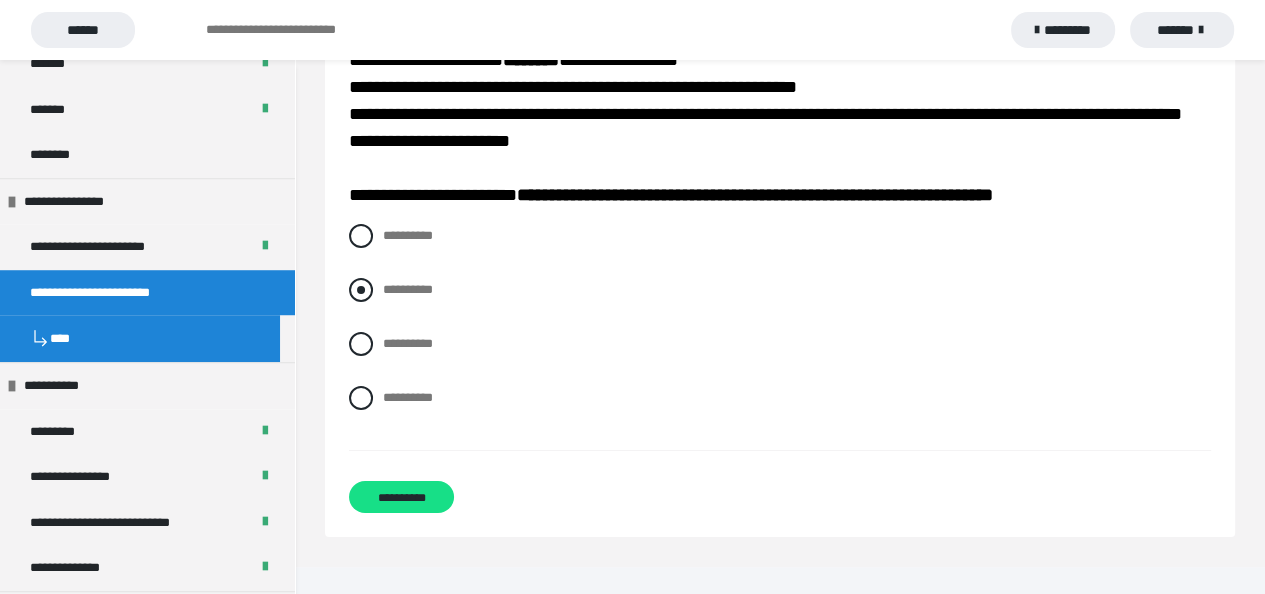 scroll, scrollTop: 5828, scrollLeft: 0, axis: vertical 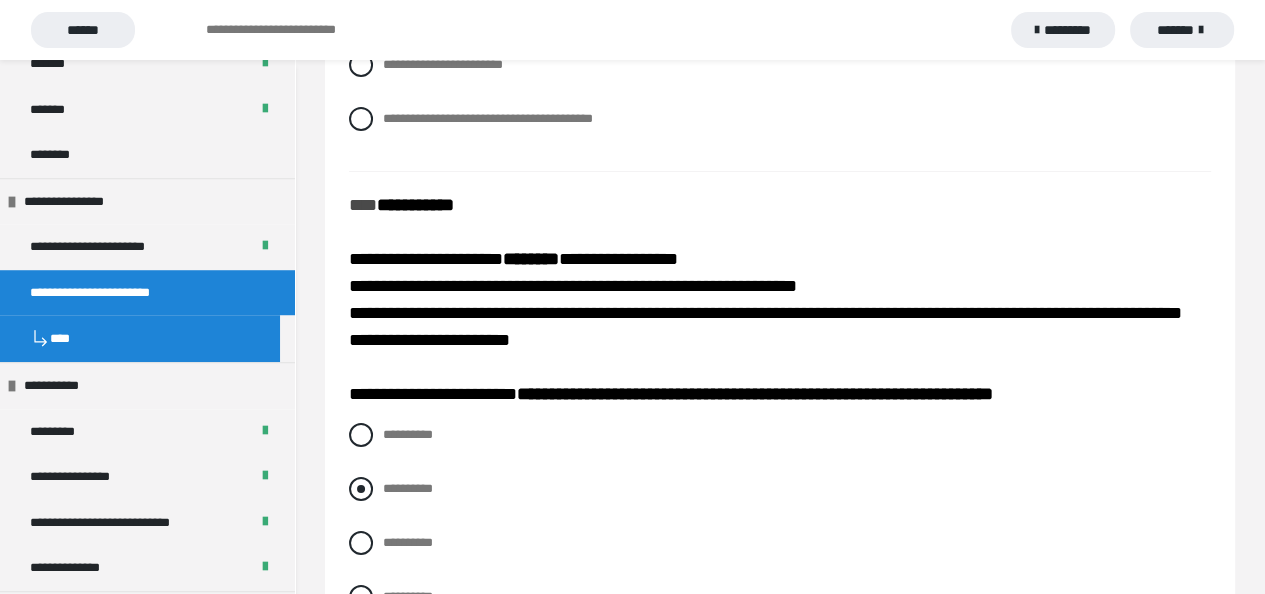 click at bounding box center (361, 489) 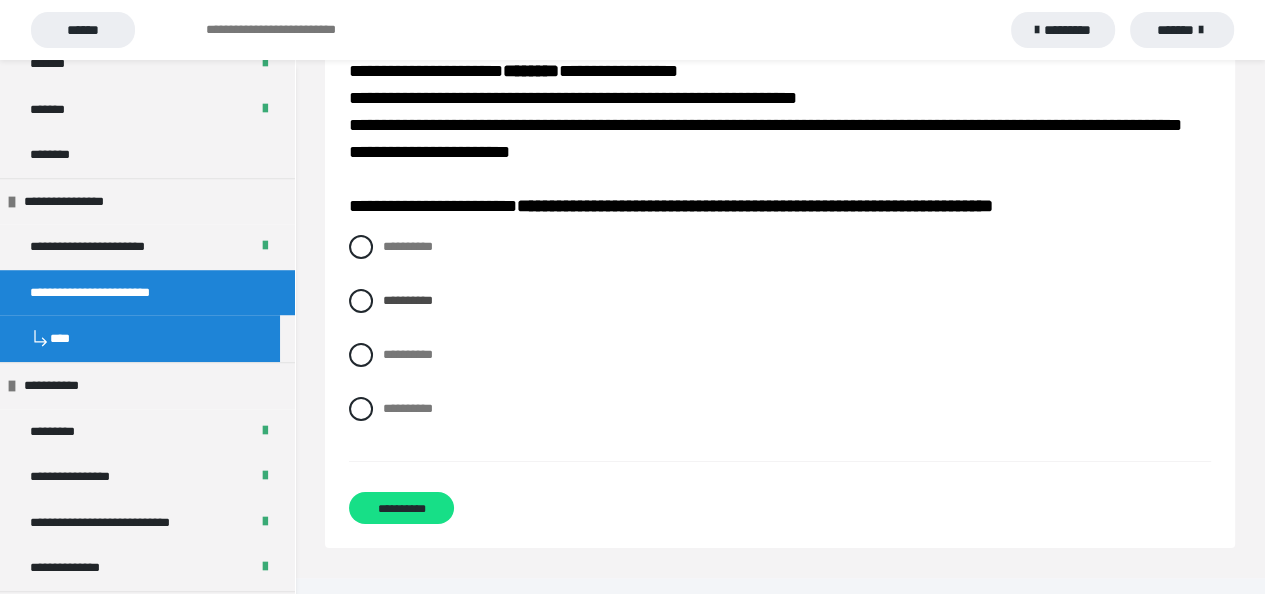 scroll, scrollTop: 6028, scrollLeft: 0, axis: vertical 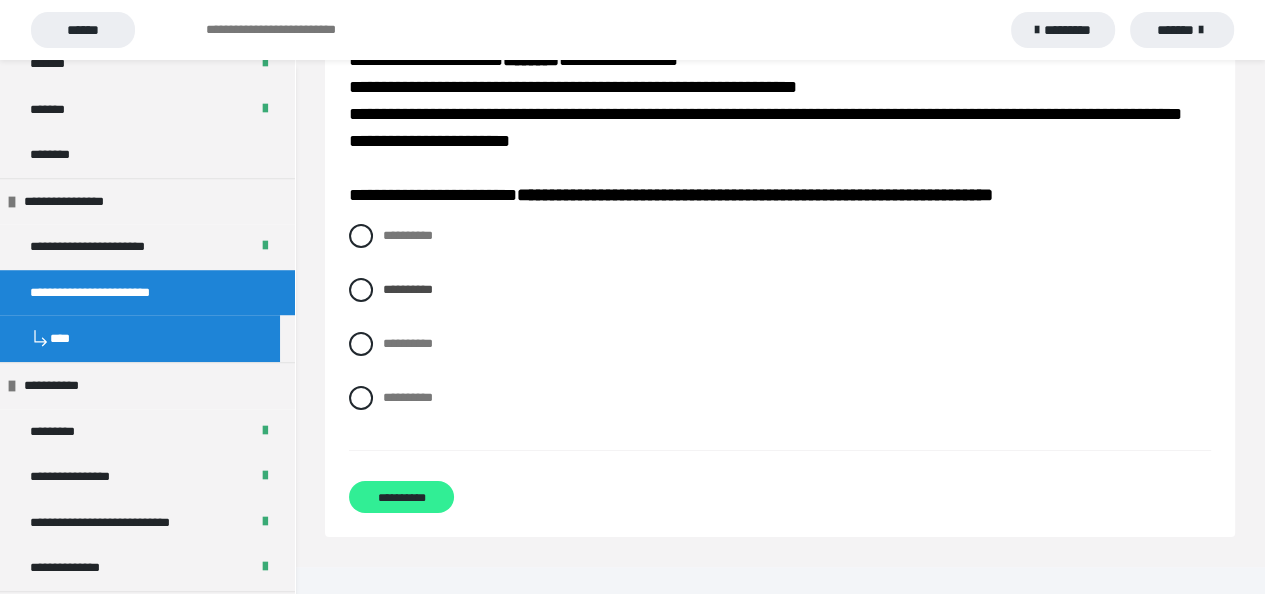 click on "**********" at bounding box center (401, 497) 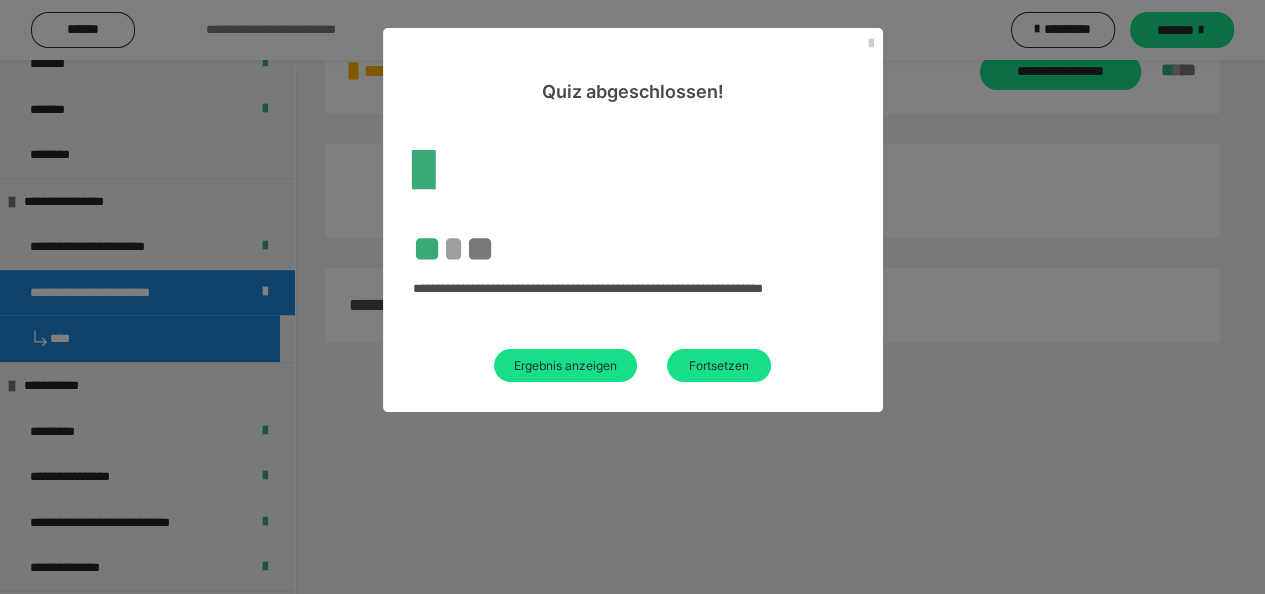 scroll, scrollTop: 843, scrollLeft: 0, axis: vertical 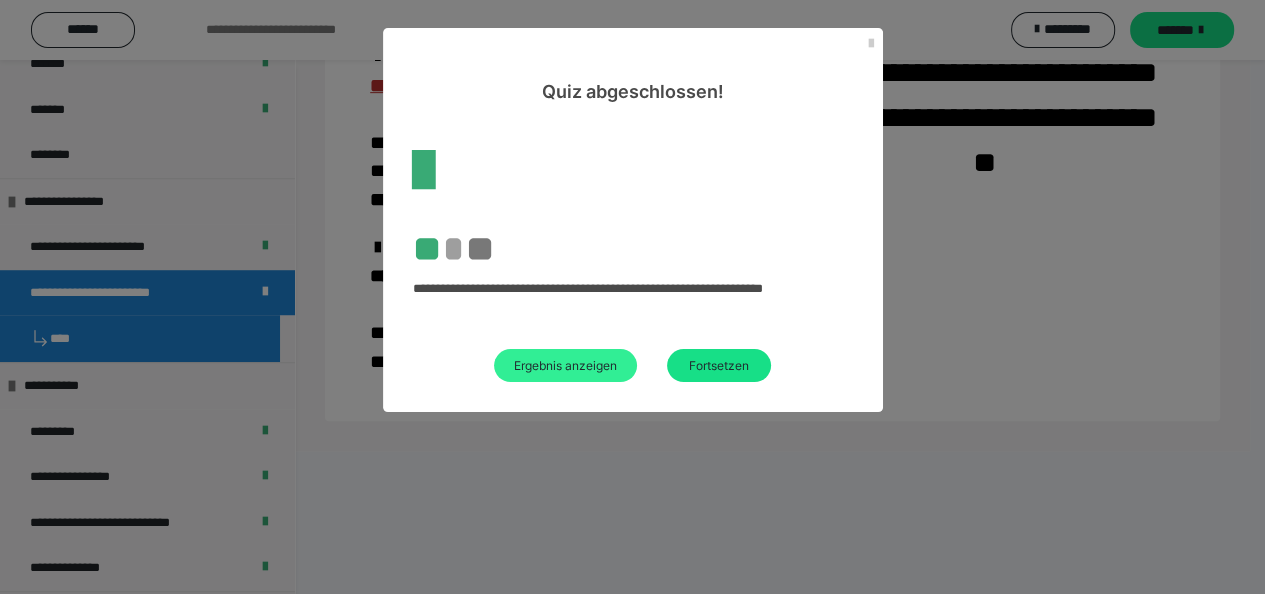 click on "Ergebnis anzeigen" at bounding box center (565, 365) 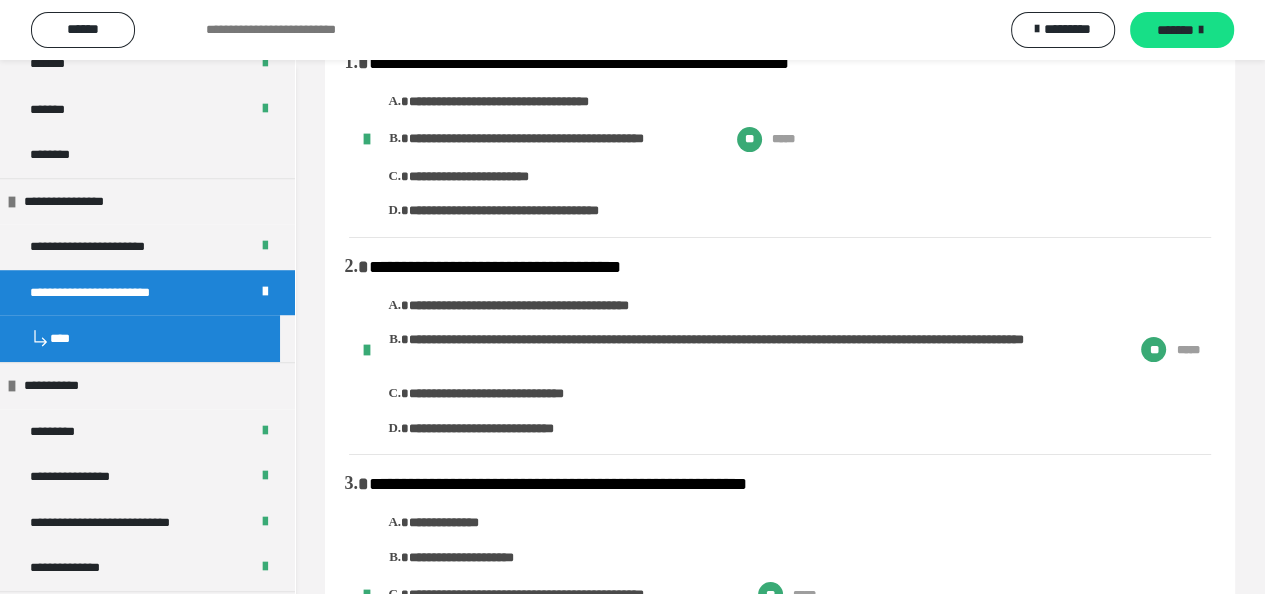scroll, scrollTop: 0, scrollLeft: 0, axis: both 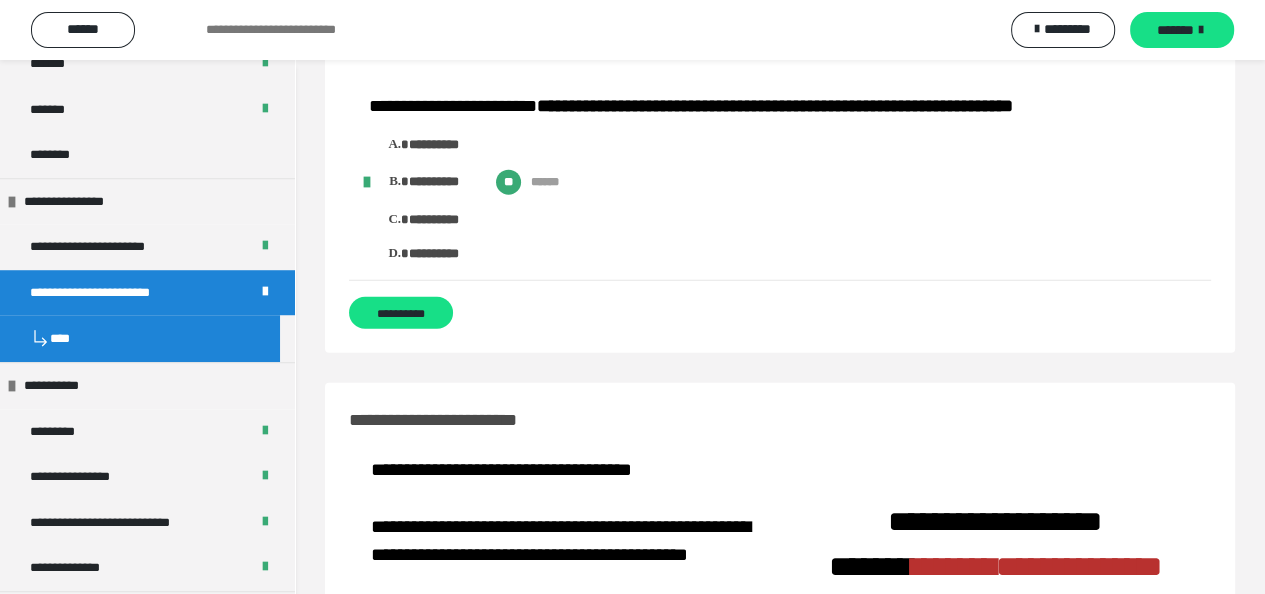 drag, startPoint x: 351, startPoint y: 124, endPoint x: 678, endPoint y: 317, distance: 379.7078 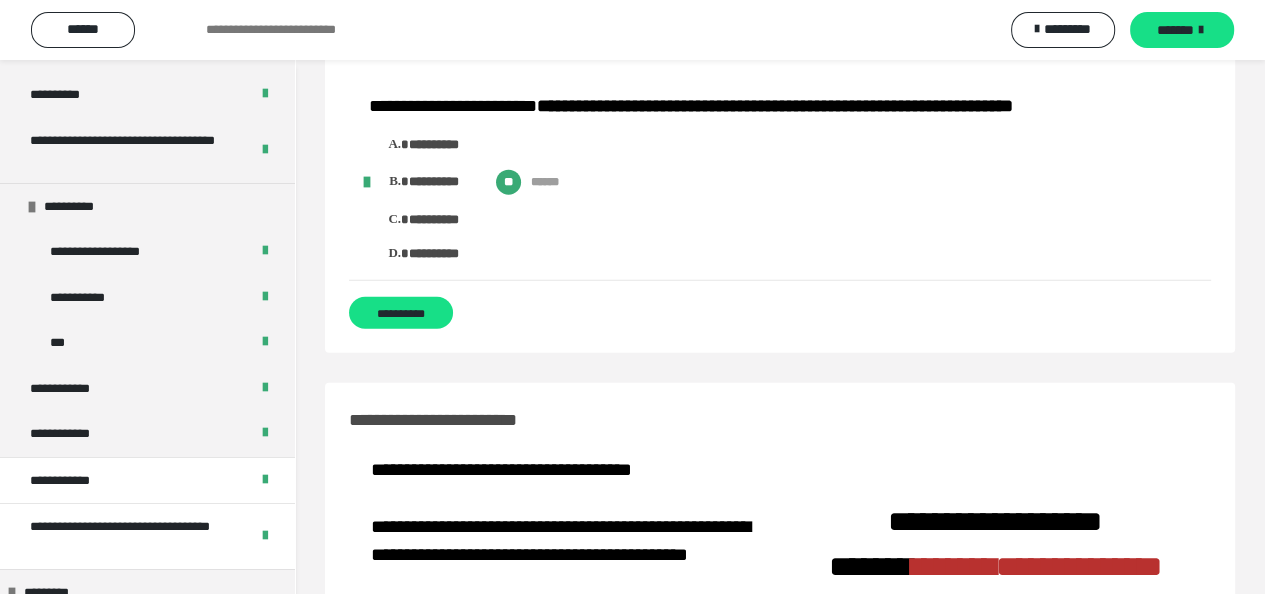 scroll, scrollTop: 0, scrollLeft: 0, axis: both 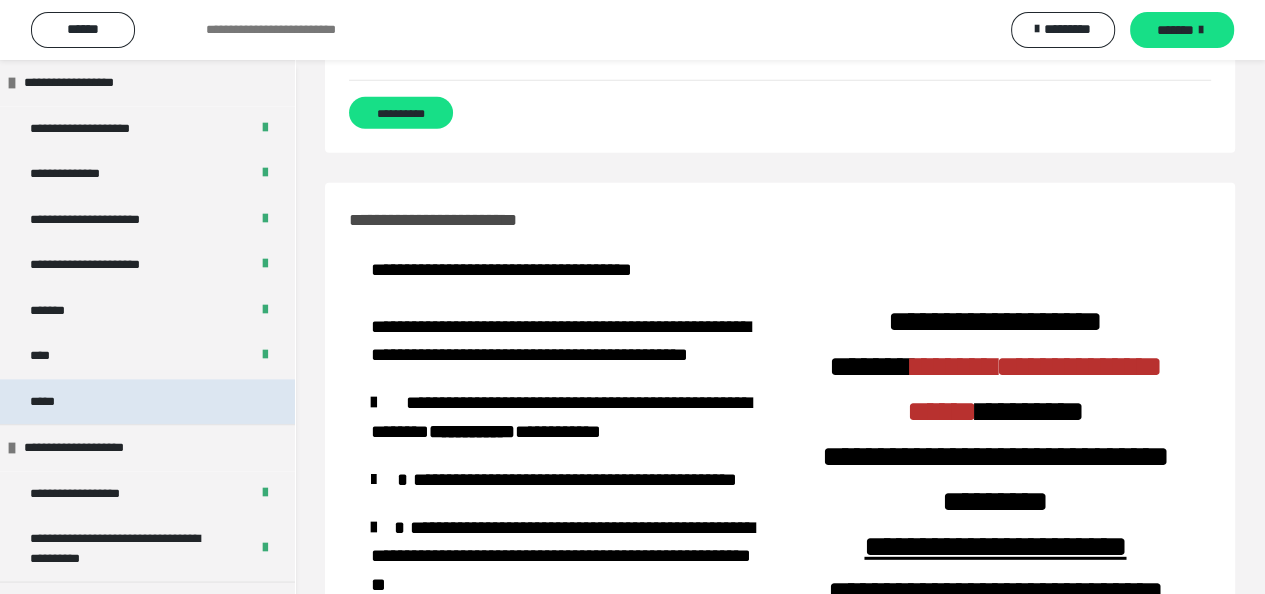 click on "*****" at bounding box center (147, 402) 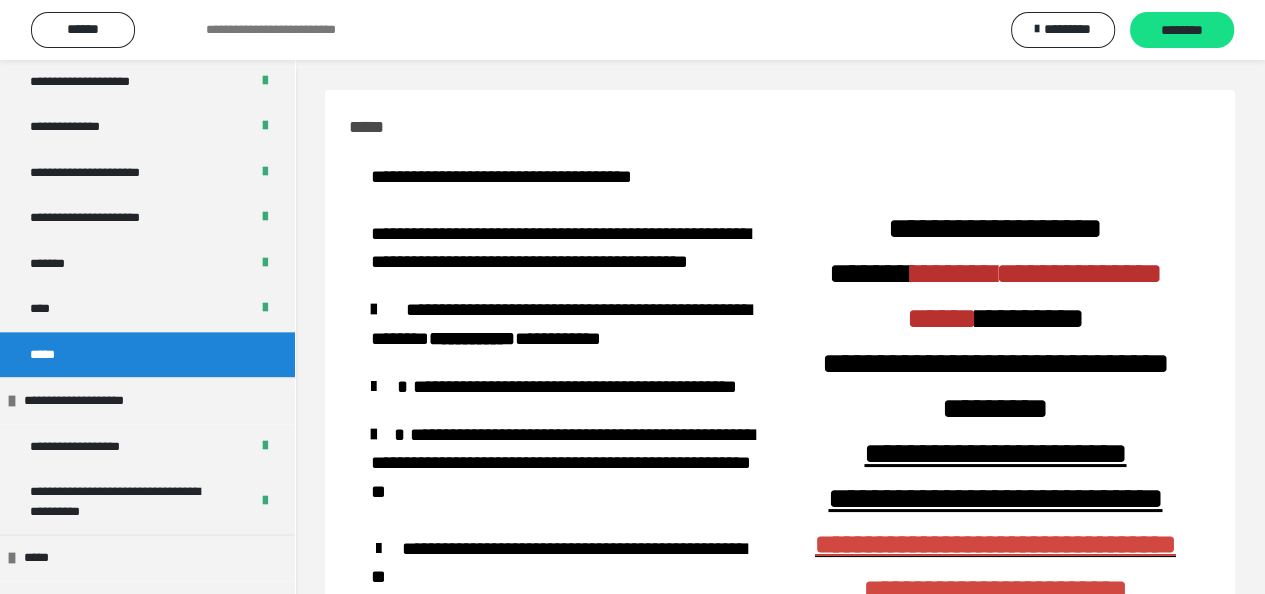 scroll, scrollTop: 1947, scrollLeft: 0, axis: vertical 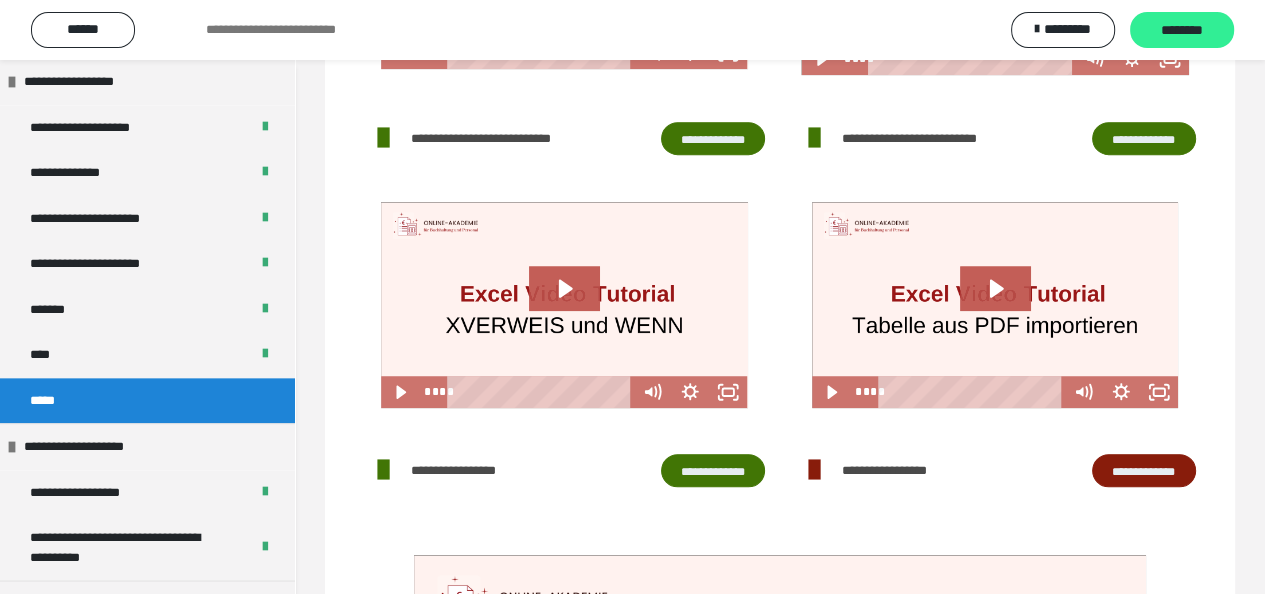 click on "********" at bounding box center [1182, 31] 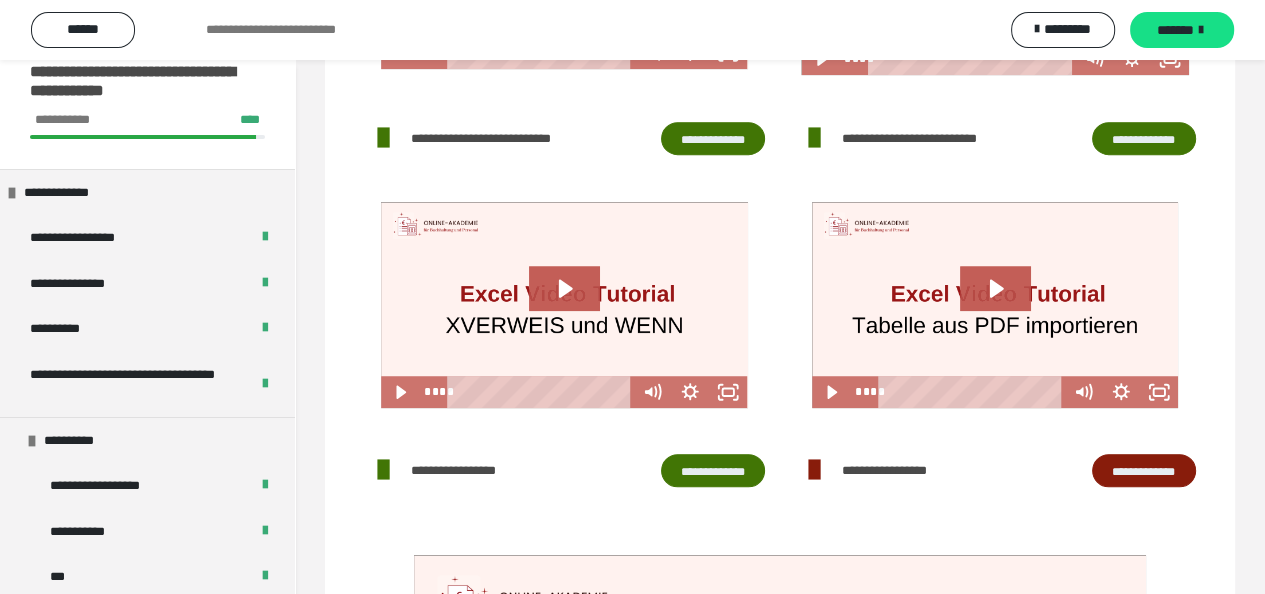 scroll, scrollTop: 0, scrollLeft: 0, axis: both 